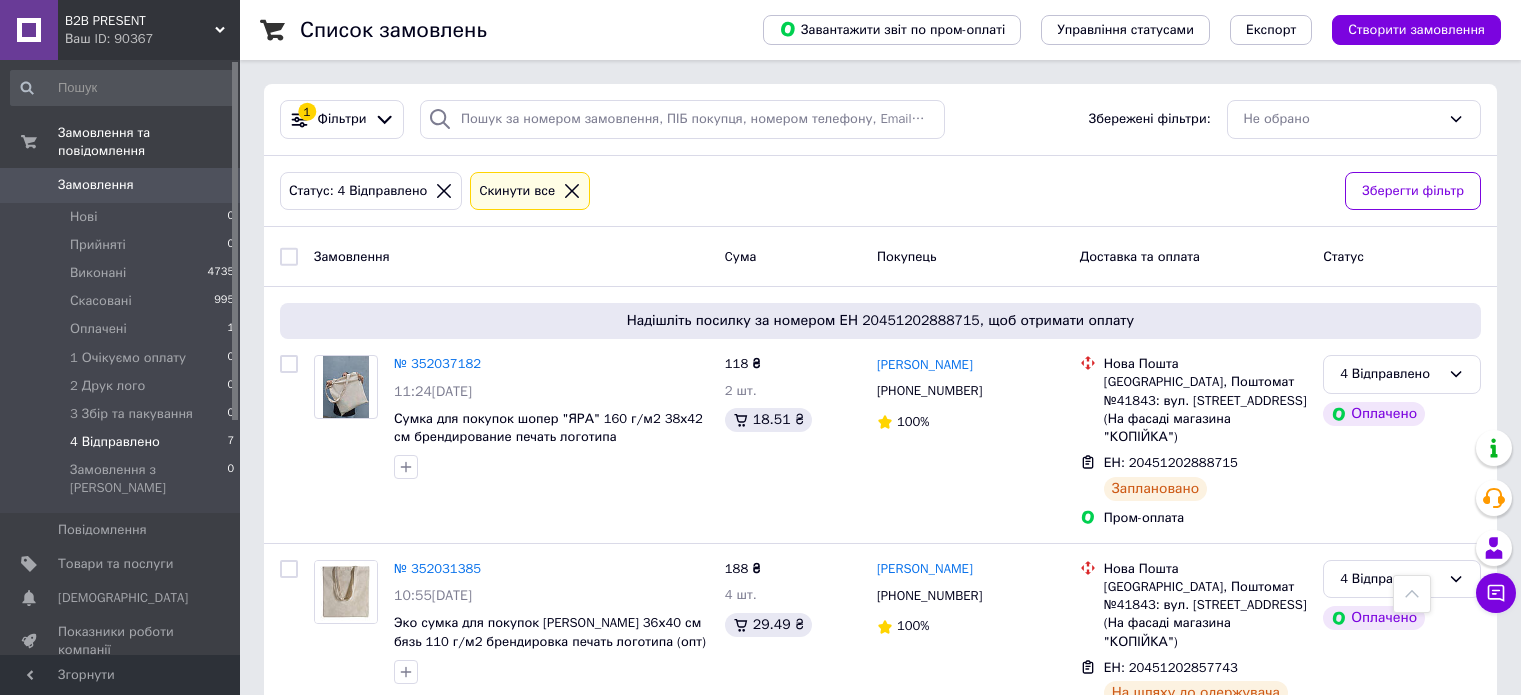 scroll, scrollTop: 1047, scrollLeft: 0, axis: vertical 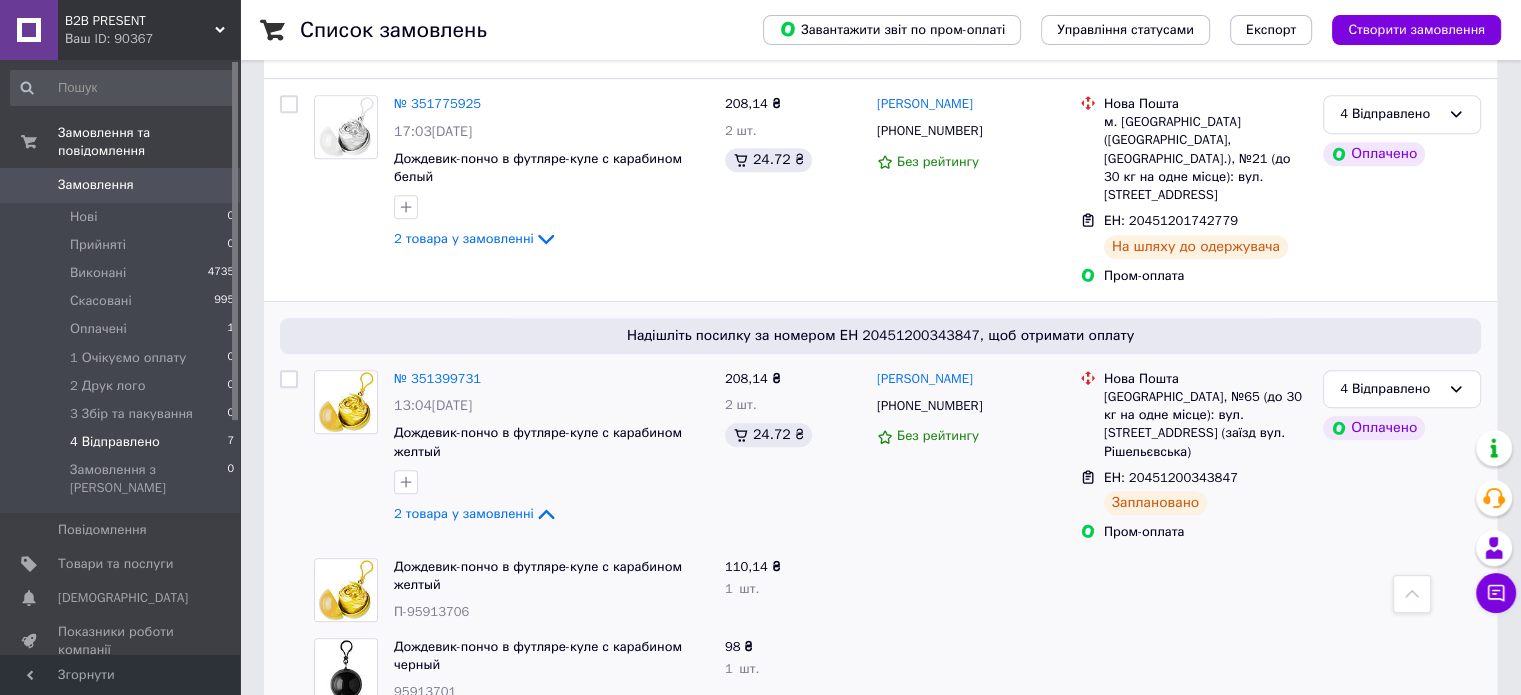 click at bounding box center [970, 670] 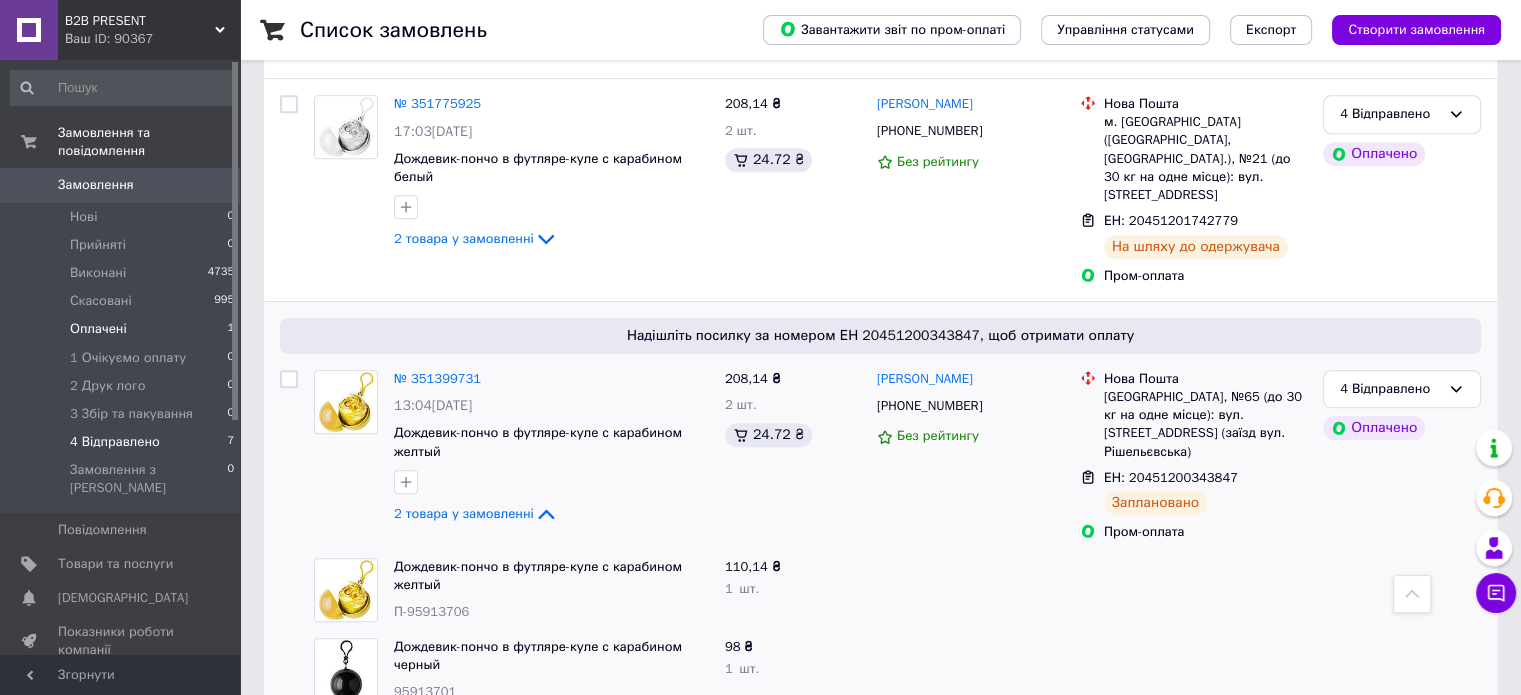 click on "Оплачені" at bounding box center [98, 329] 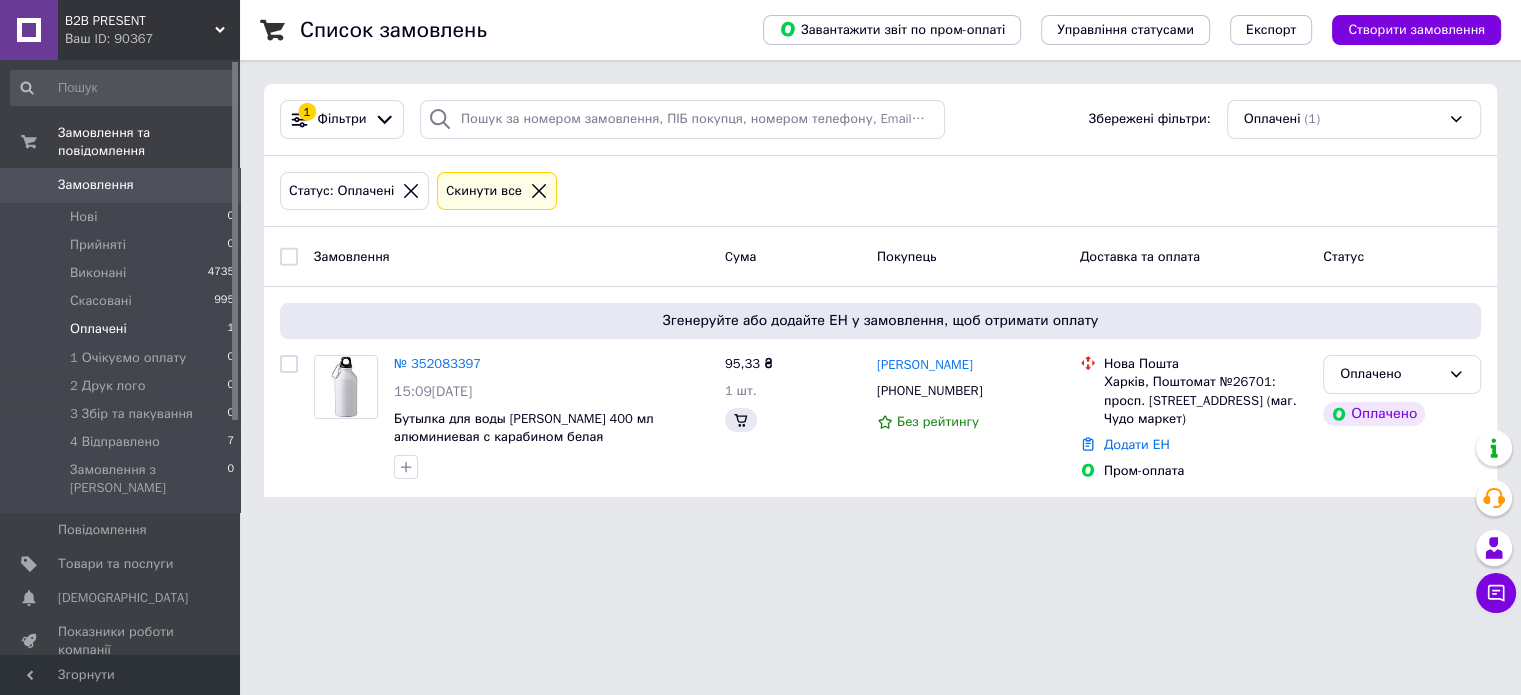scroll, scrollTop: 0, scrollLeft: 0, axis: both 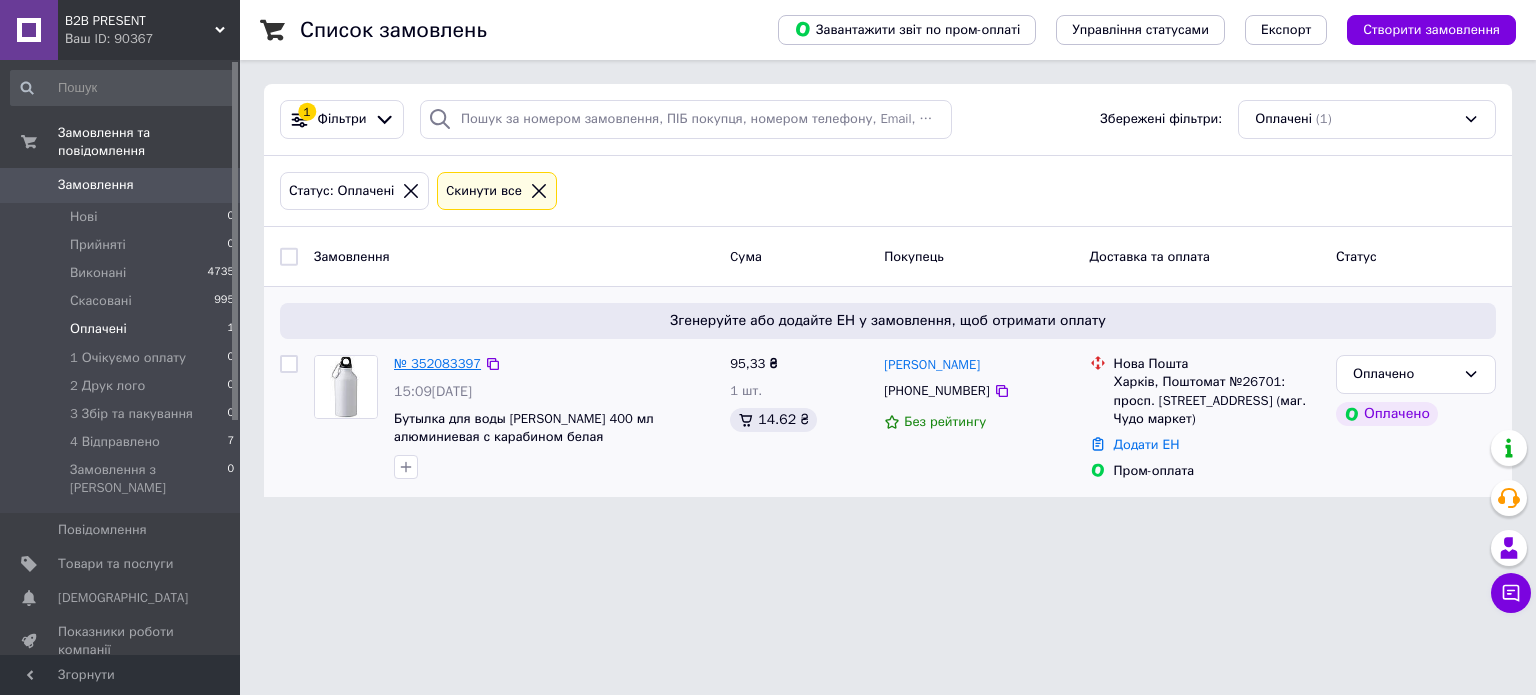 click on "№ 352083397" at bounding box center [437, 363] 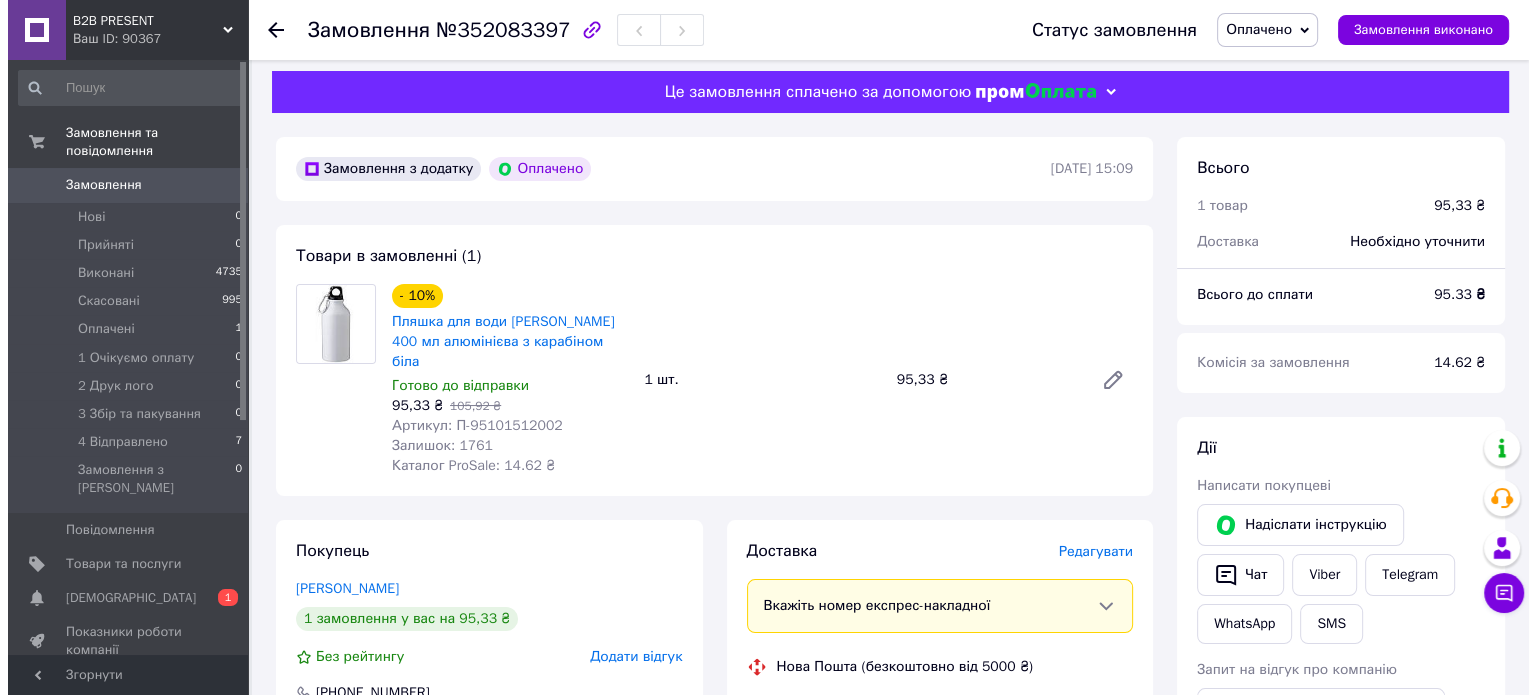 scroll, scrollTop: 0, scrollLeft: 0, axis: both 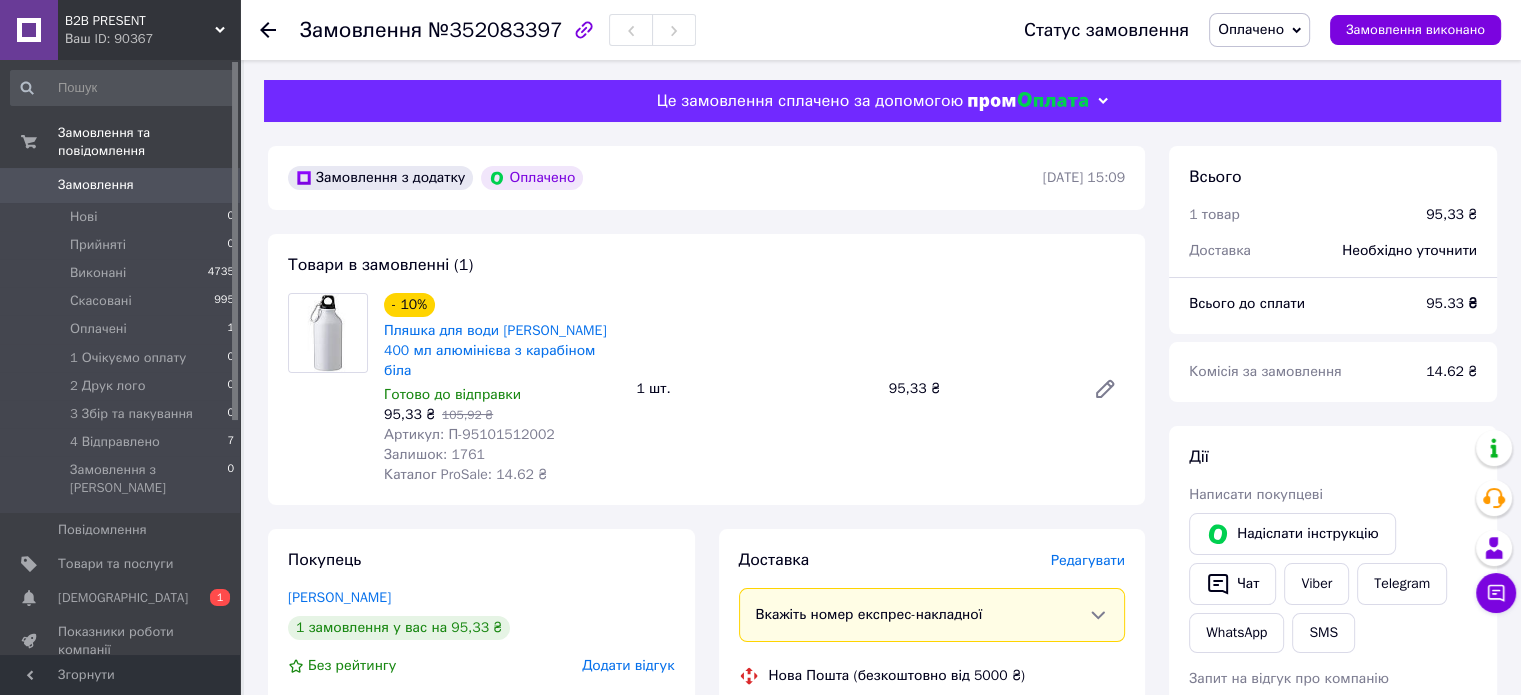 click on "Артикул: П-95101512002" at bounding box center (469, 434) 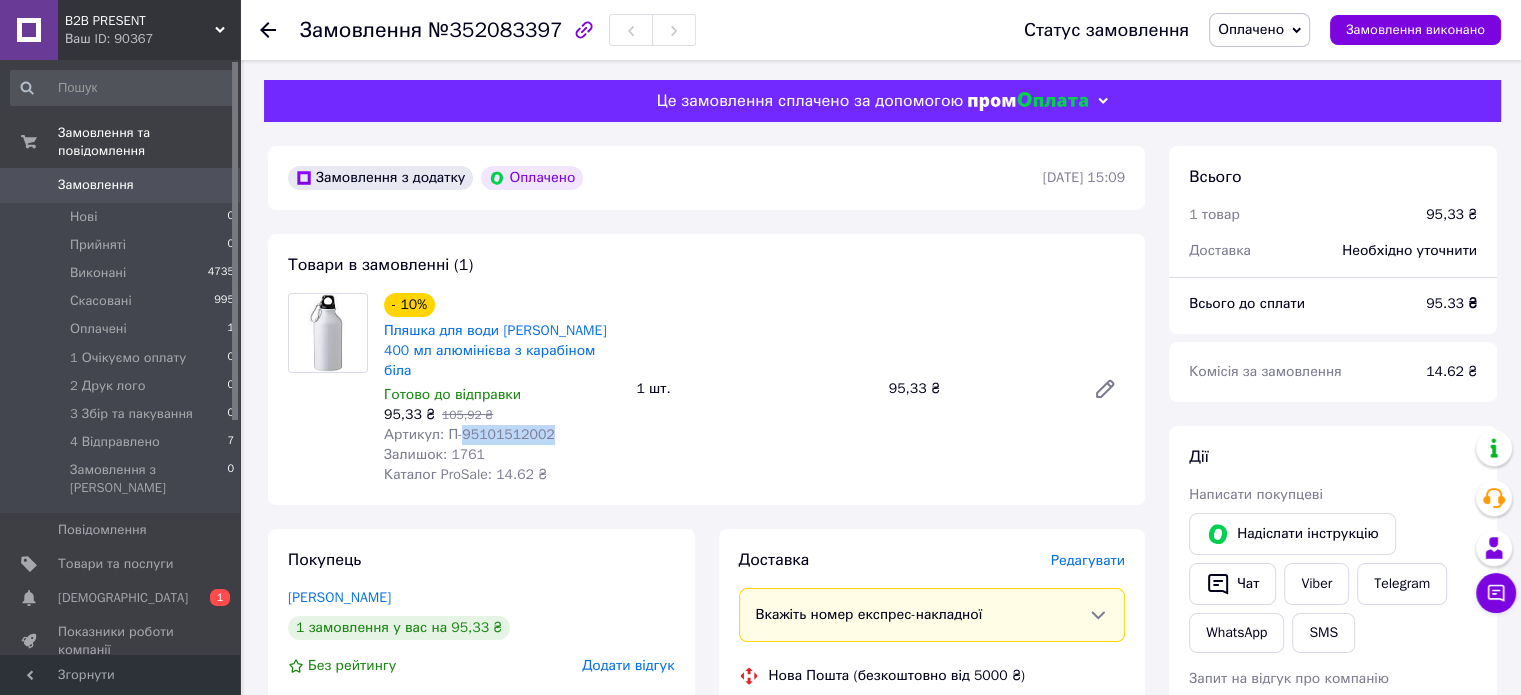 click on "Артикул: П-95101512002" at bounding box center (469, 434) 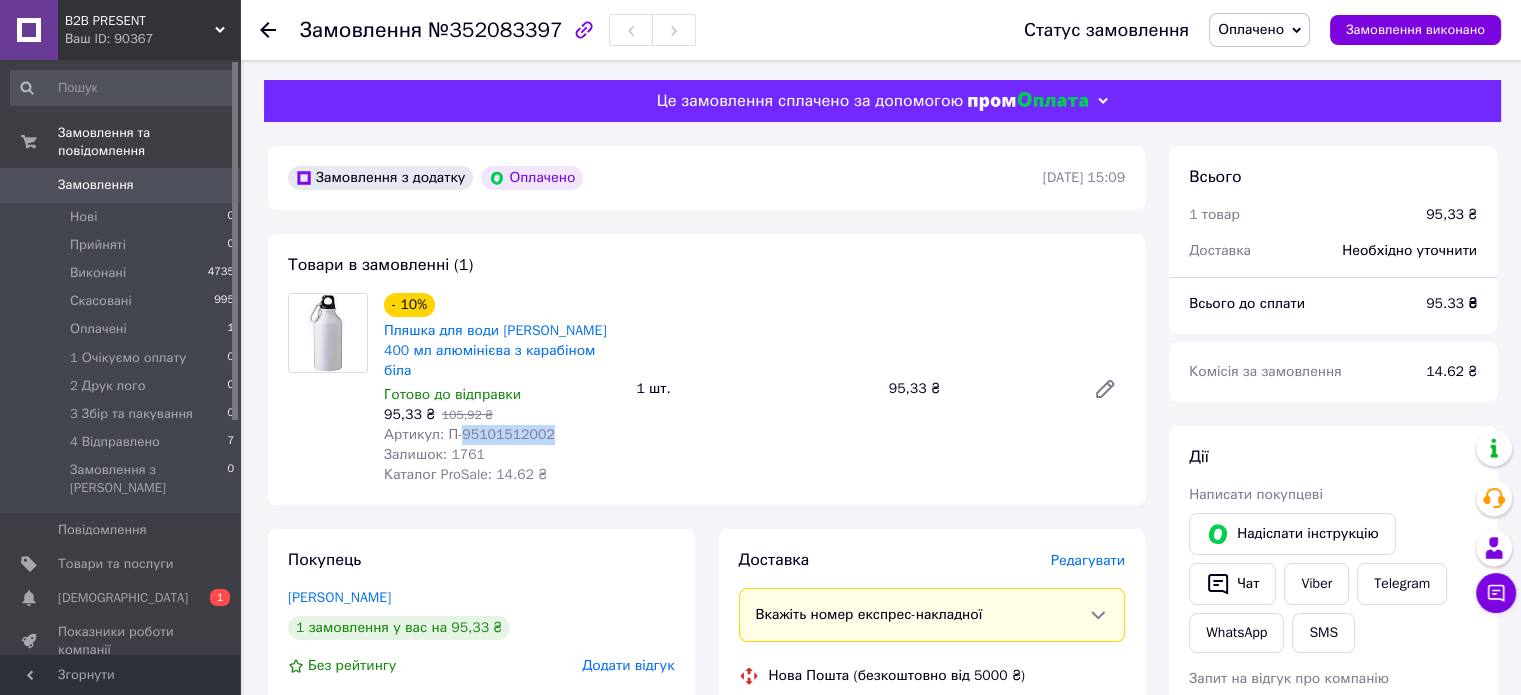 copy on "95101512002" 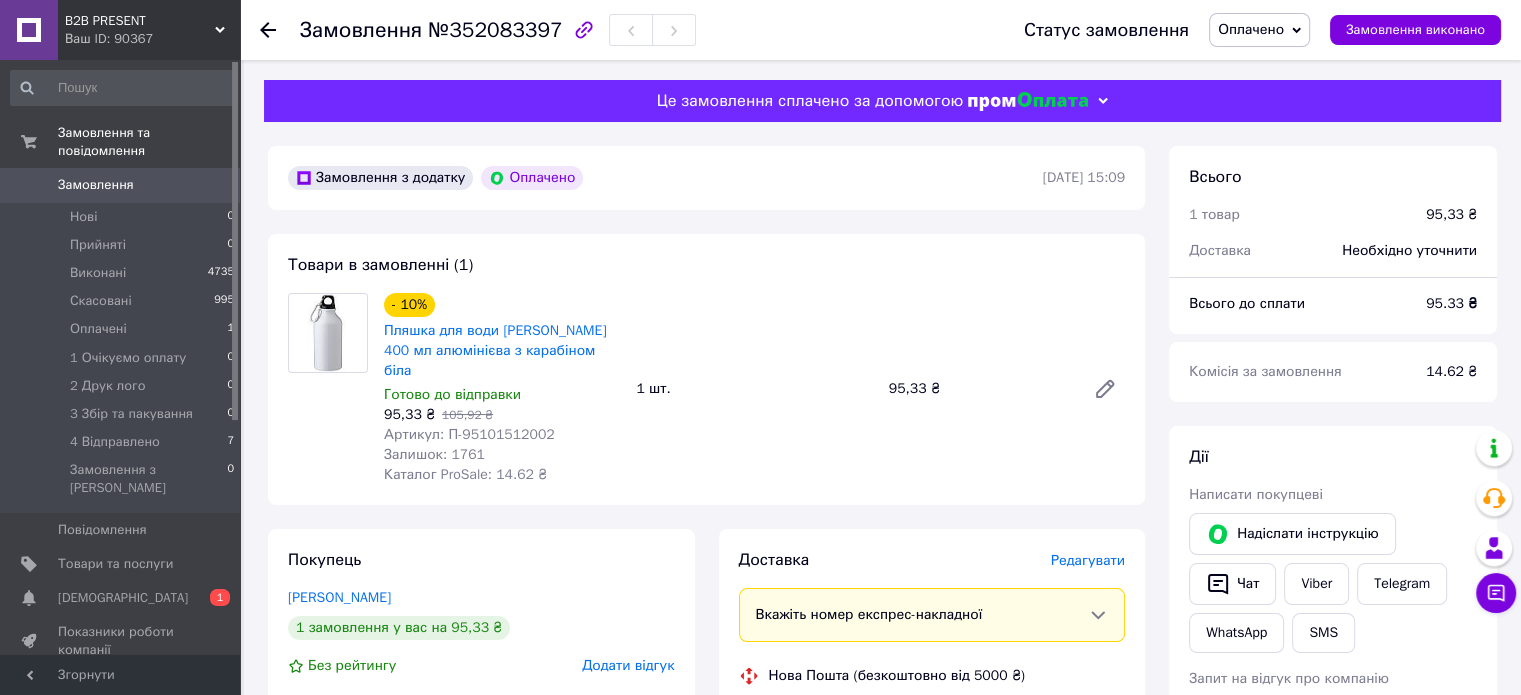 click on "Редагувати" at bounding box center (1088, 560) 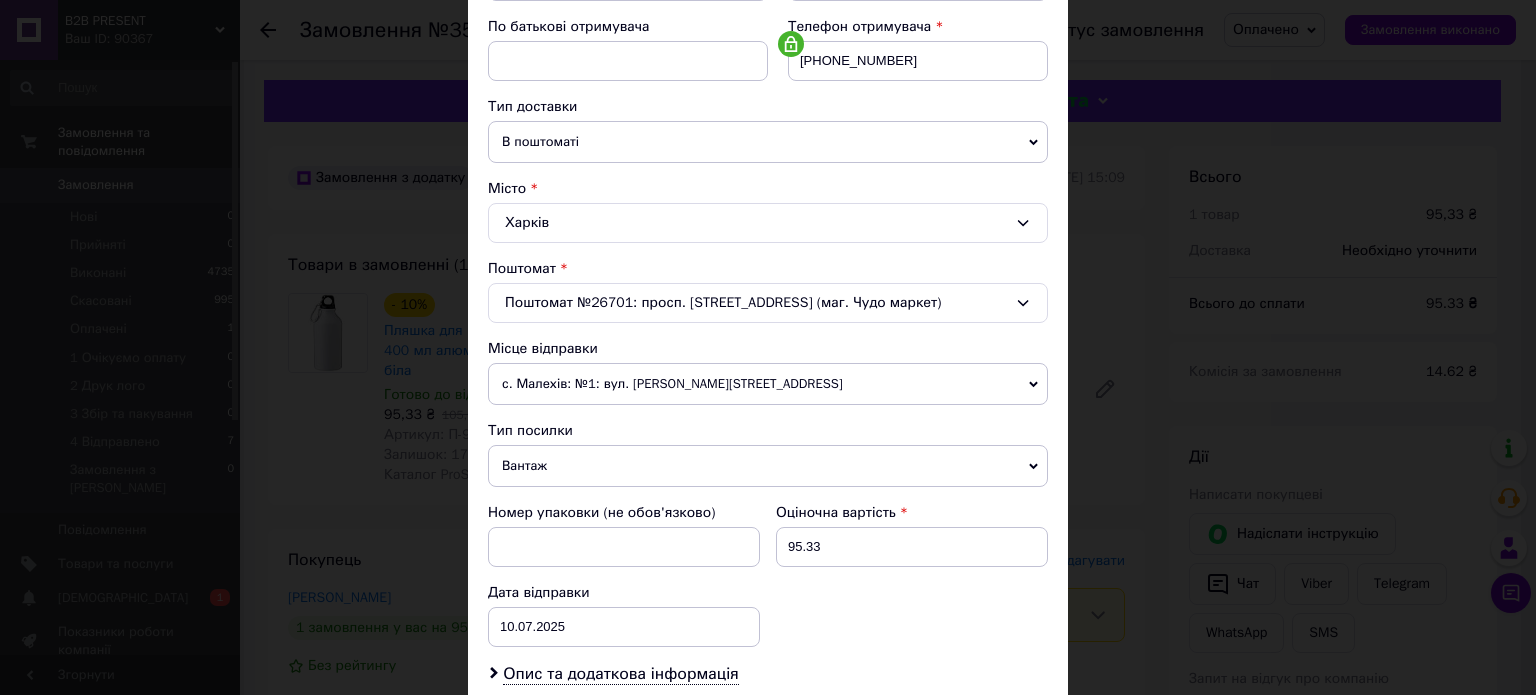 scroll, scrollTop: 400, scrollLeft: 0, axis: vertical 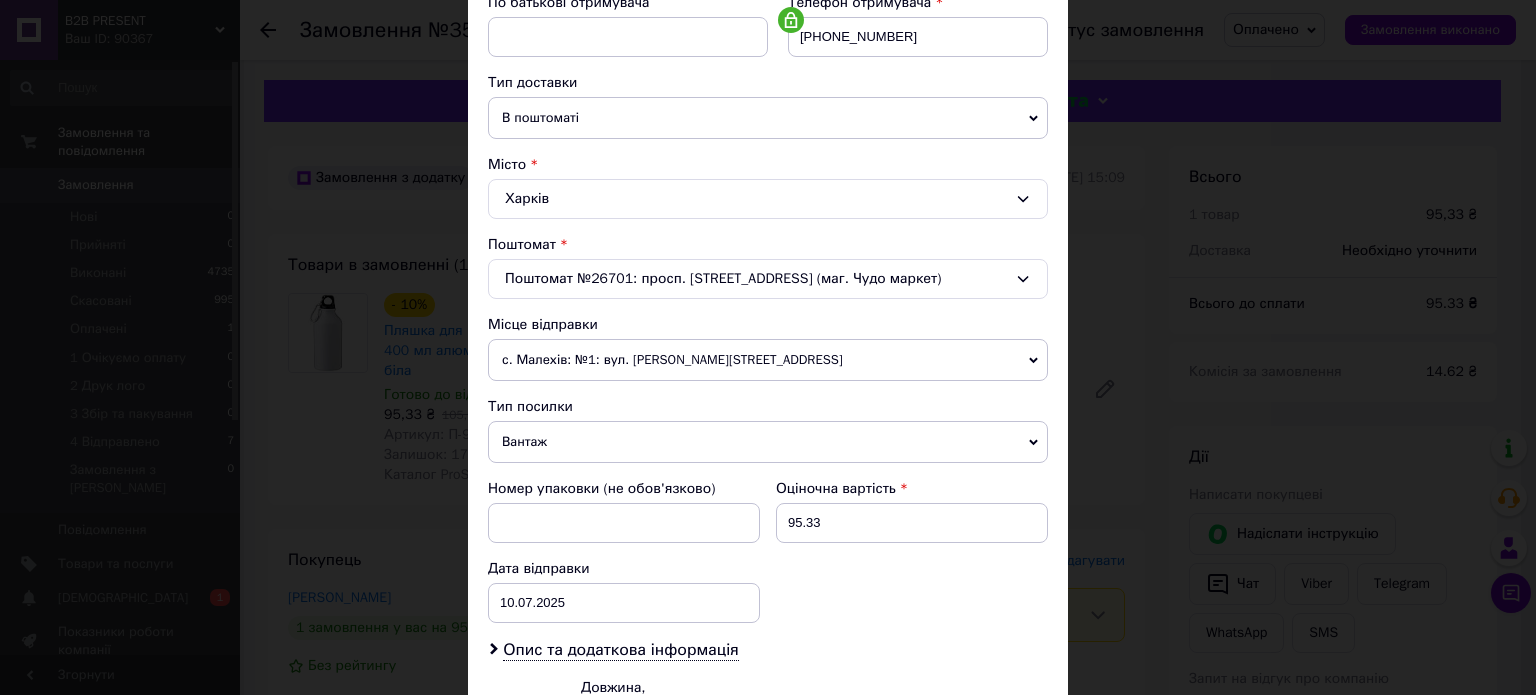 click on "с. Малехів: №1: вул. Тараса Дороша , 20а" at bounding box center [768, 360] 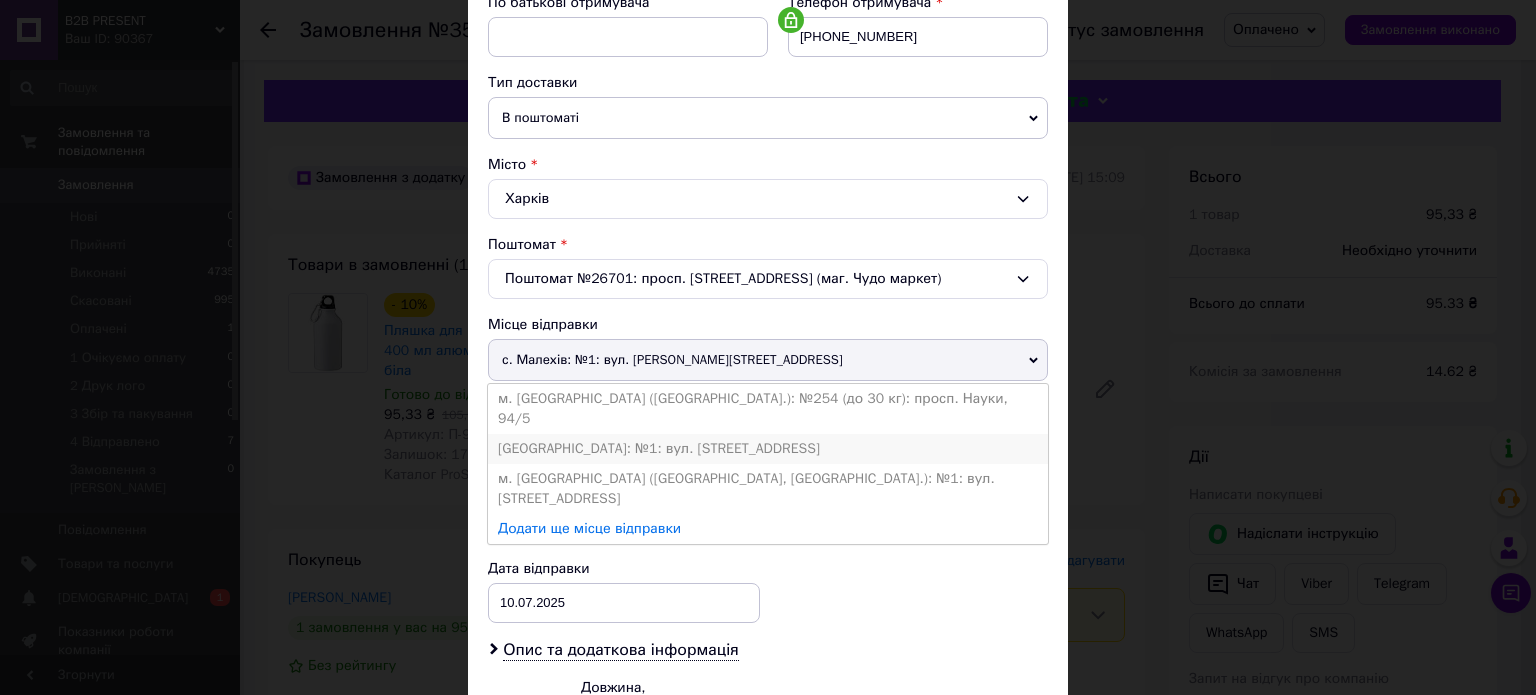 click on "Петропавлівська Борщагівка: №1: вул. Велика Кільцева, 4-а" at bounding box center (768, 449) 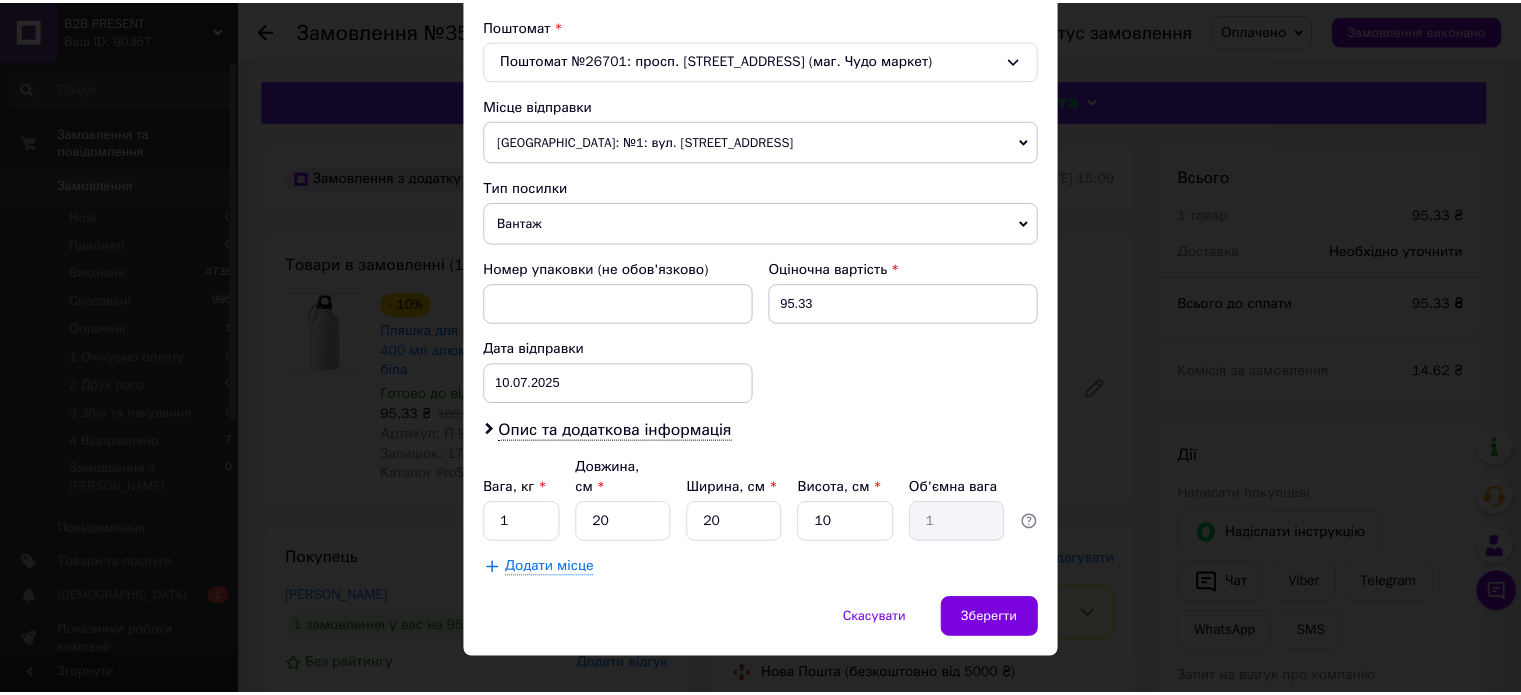 scroll, scrollTop: 627, scrollLeft: 0, axis: vertical 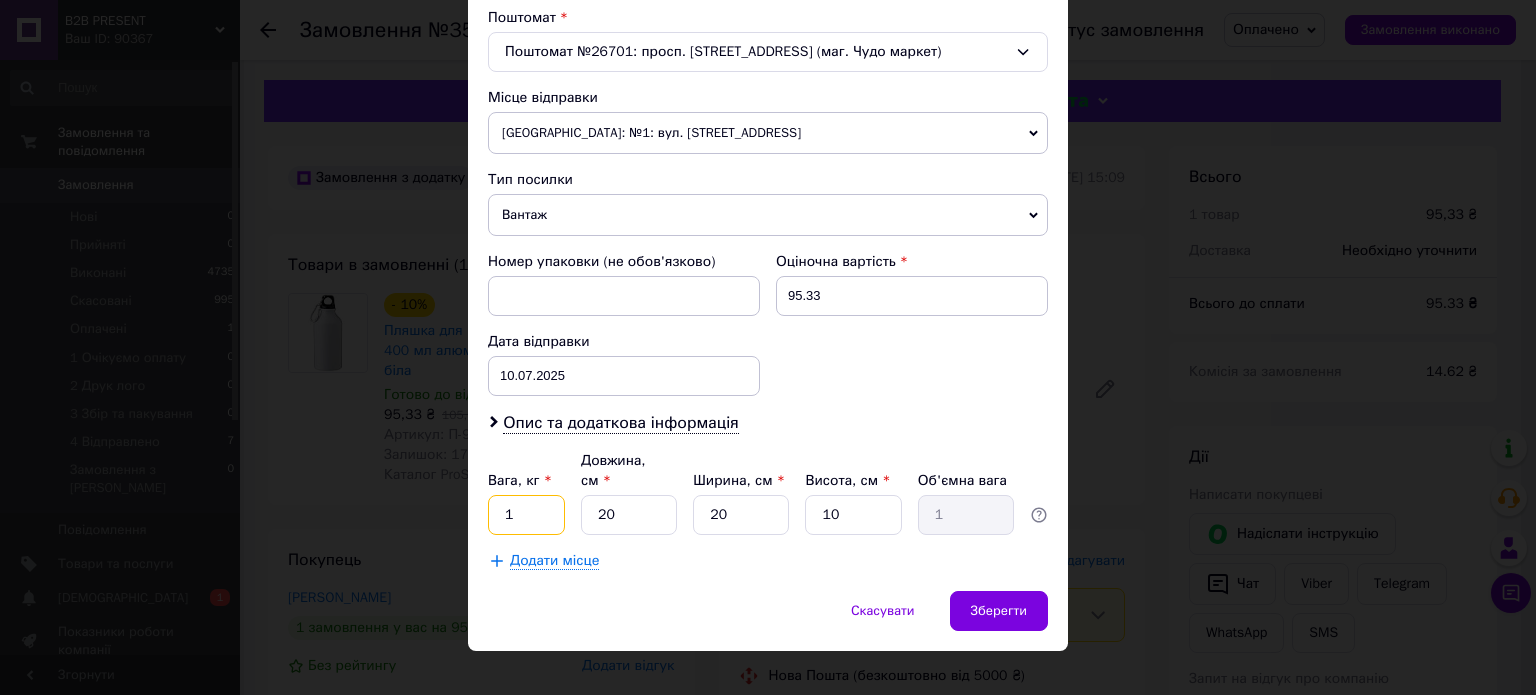 click on "1" at bounding box center (526, 515) 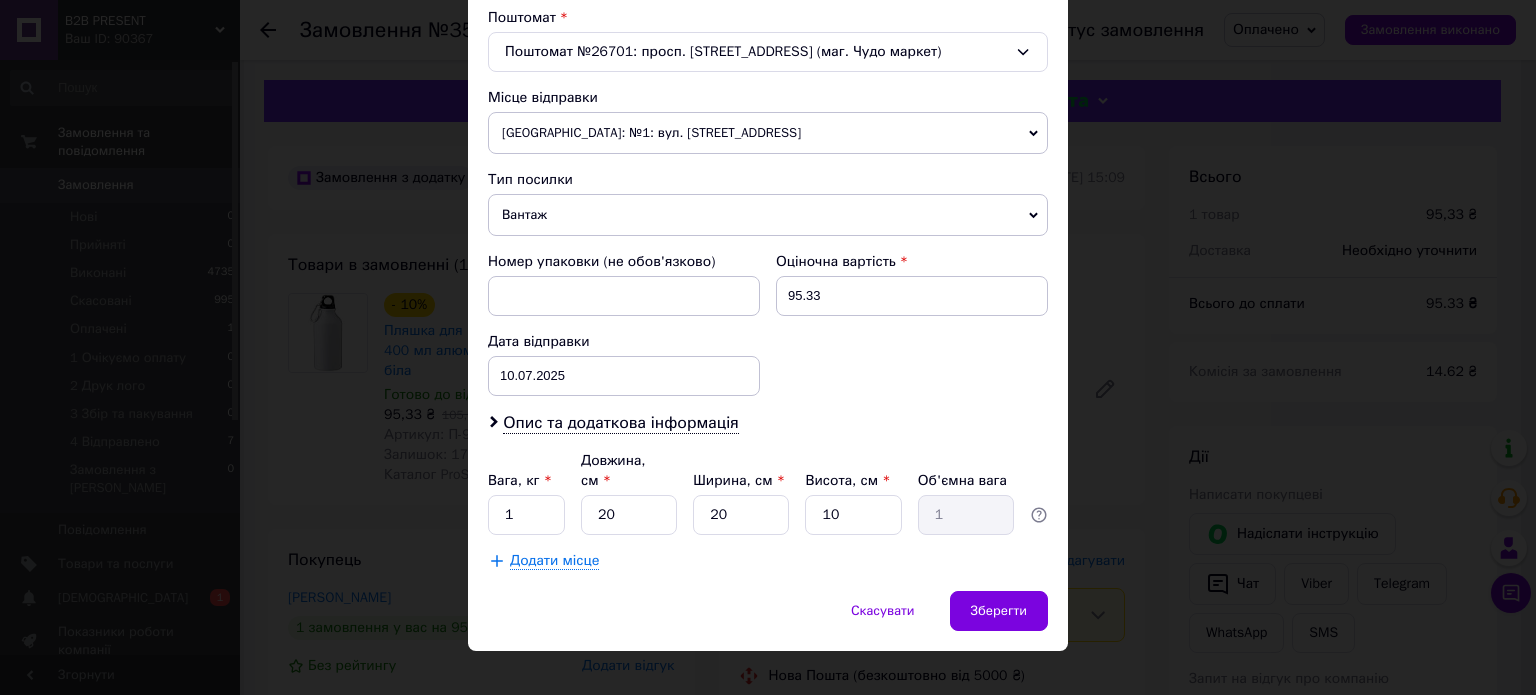 click on "Додати місце" at bounding box center [768, 561] 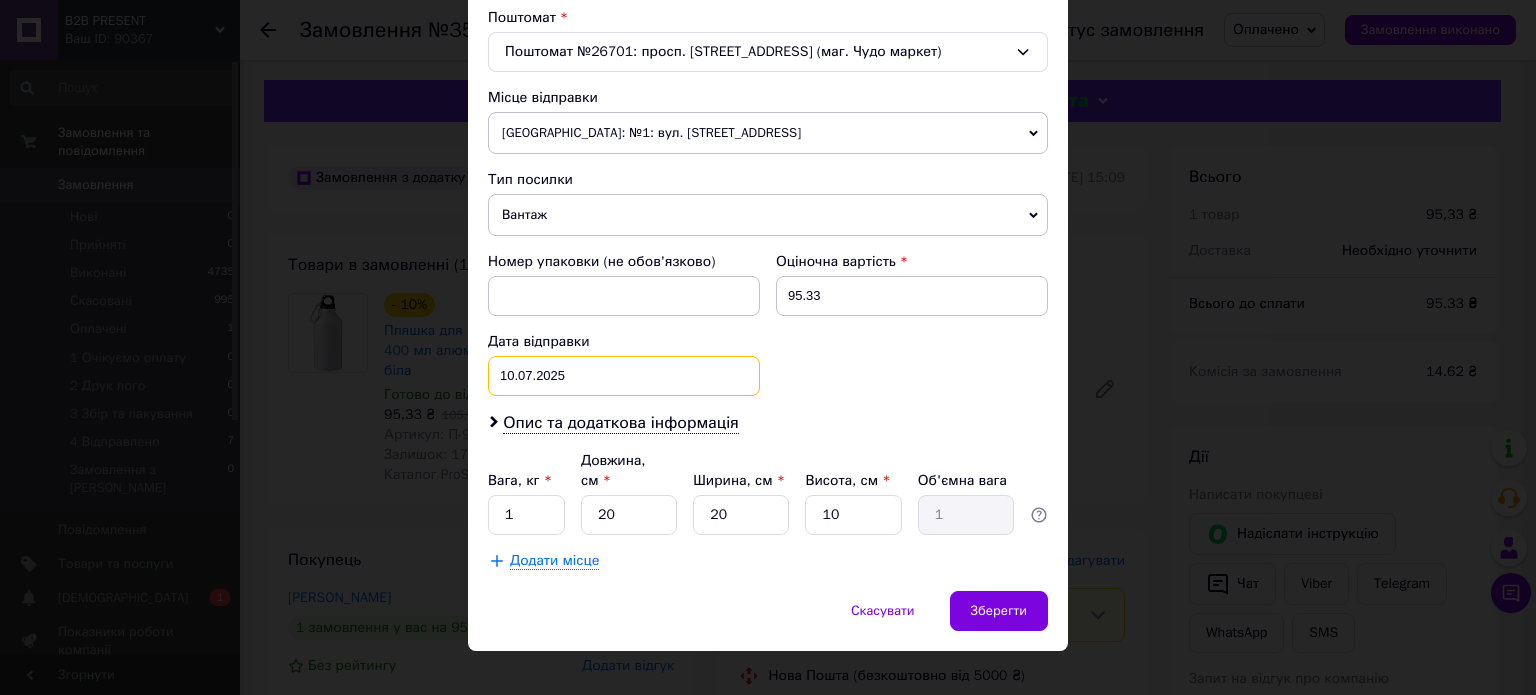click on "10.07.2025 < 2025 > < Июль > Пн Вт Ср Чт Пт Сб Вс 30 1 2 3 4 5 6 7 8 9 10 11 12 13 14 15 16 17 18 19 20 21 22 23 24 25 26 27 28 29 30 31 1 2 3 4 5 6 7 8 9 10" at bounding box center [624, 376] 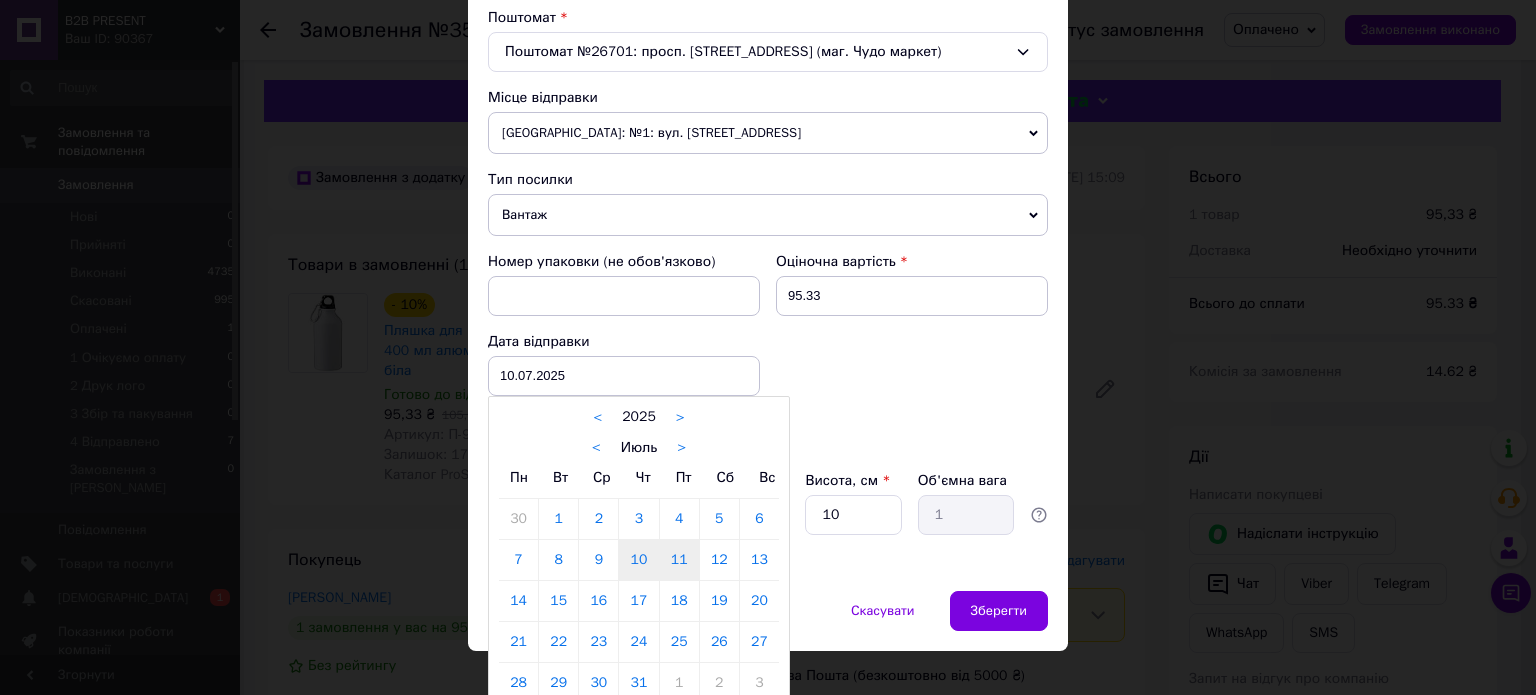 click on "11" at bounding box center [679, 560] 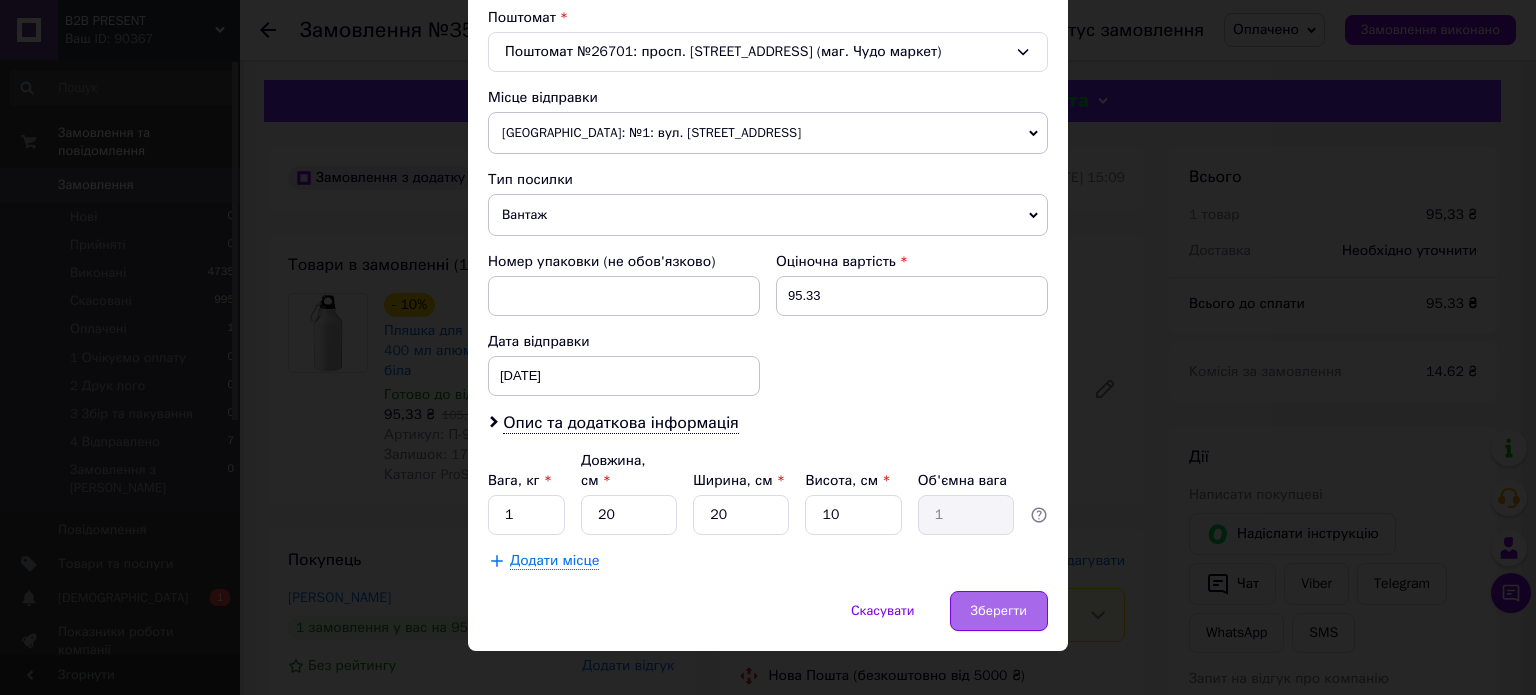 click on "Зберегти" at bounding box center [999, 611] 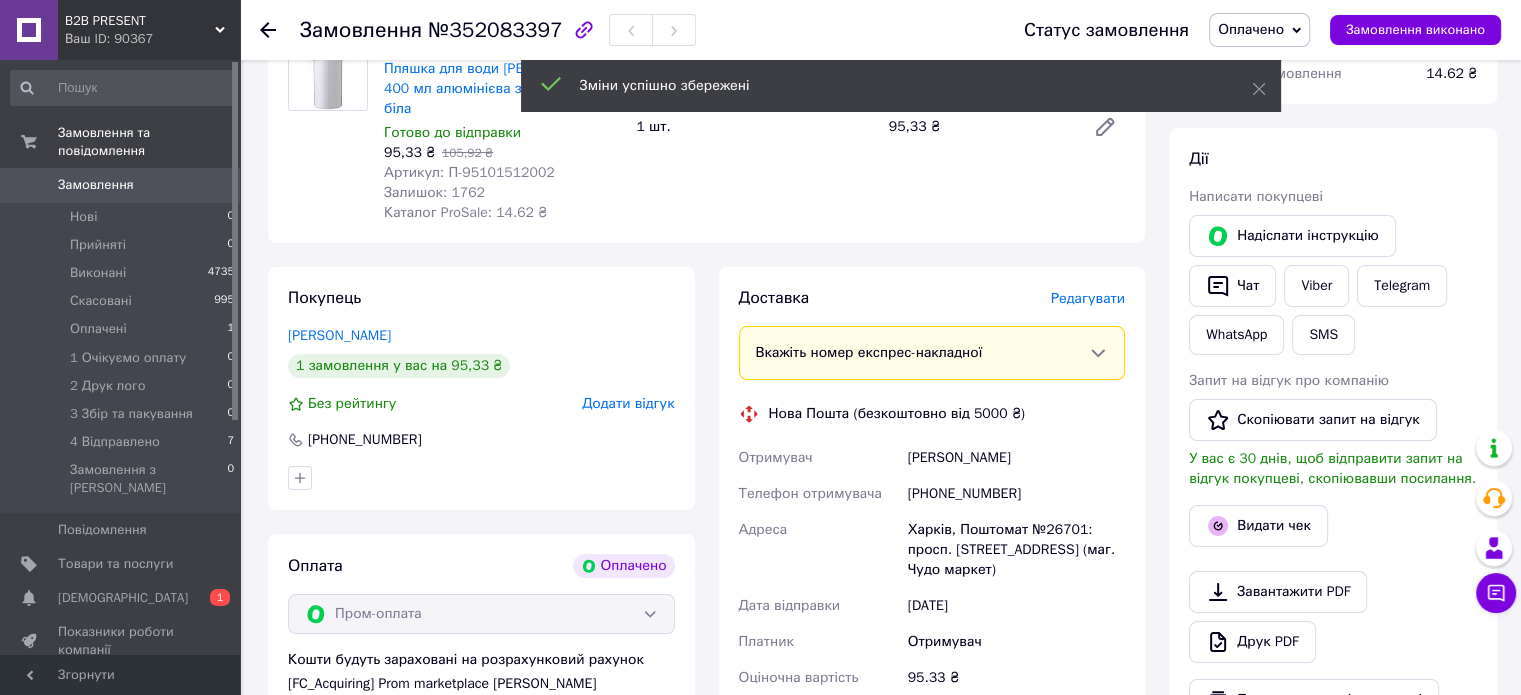 scroll, scrollTop: 500, scrollLeft: 0, axis: vertical 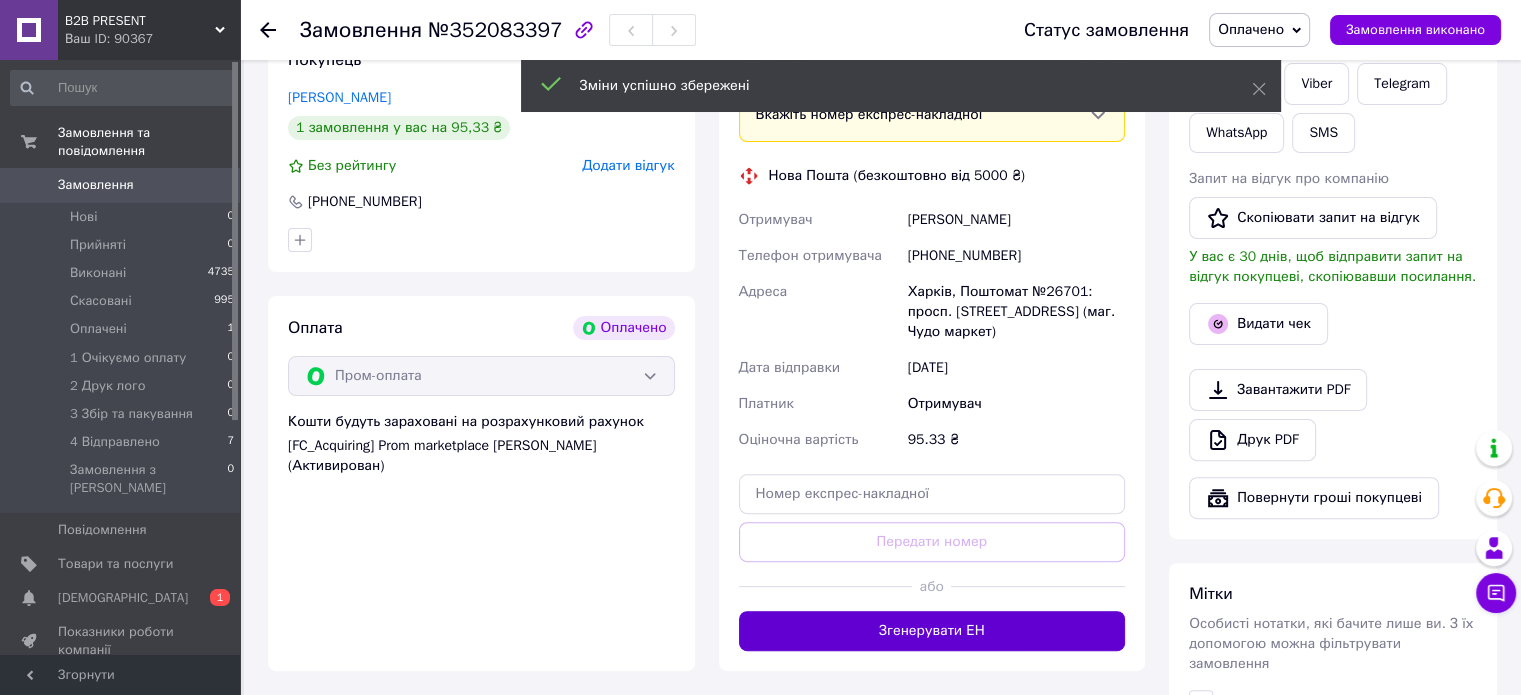 click on "Згенерувати ЕН" at bounding box center (932, 631) 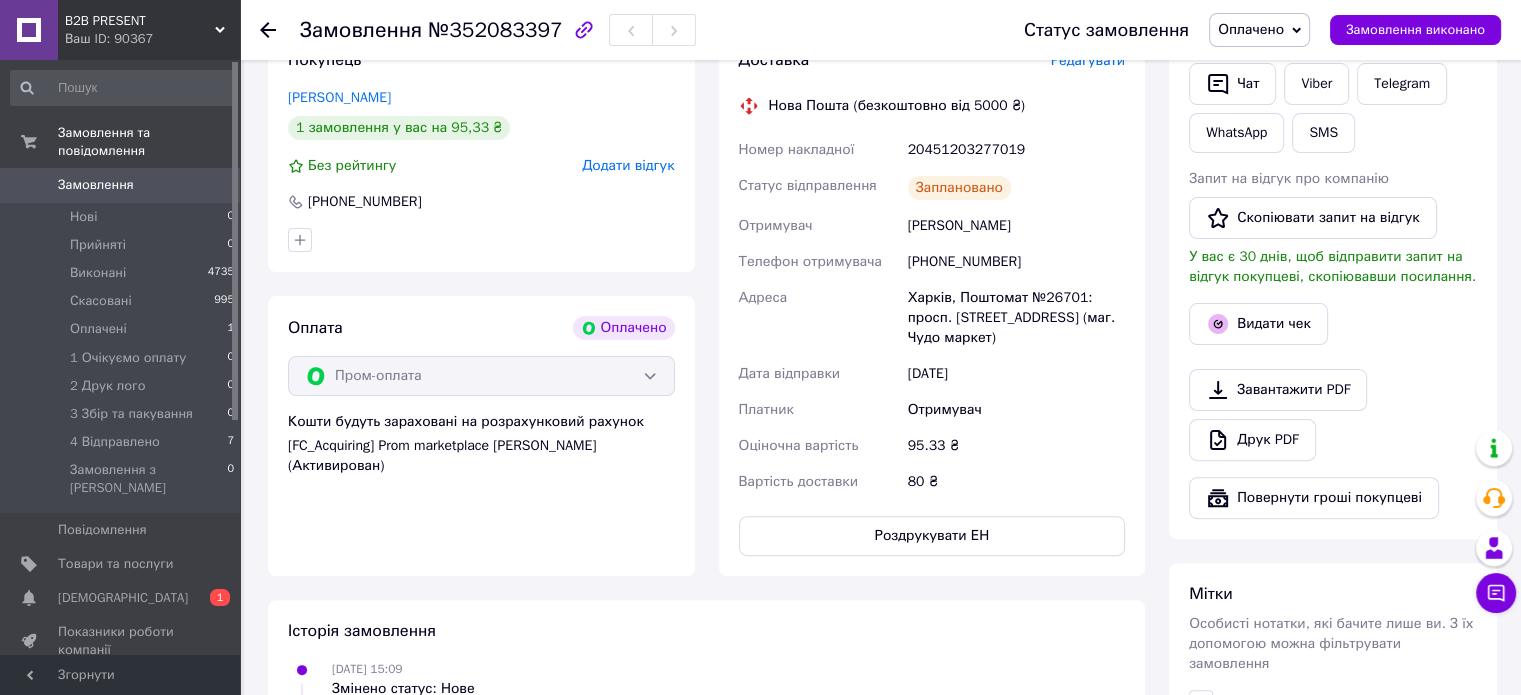 drag, startPoint x: 740, startPoint y: 134, endPoint x: 1080, endPoint y: 362, distance: 409.37024 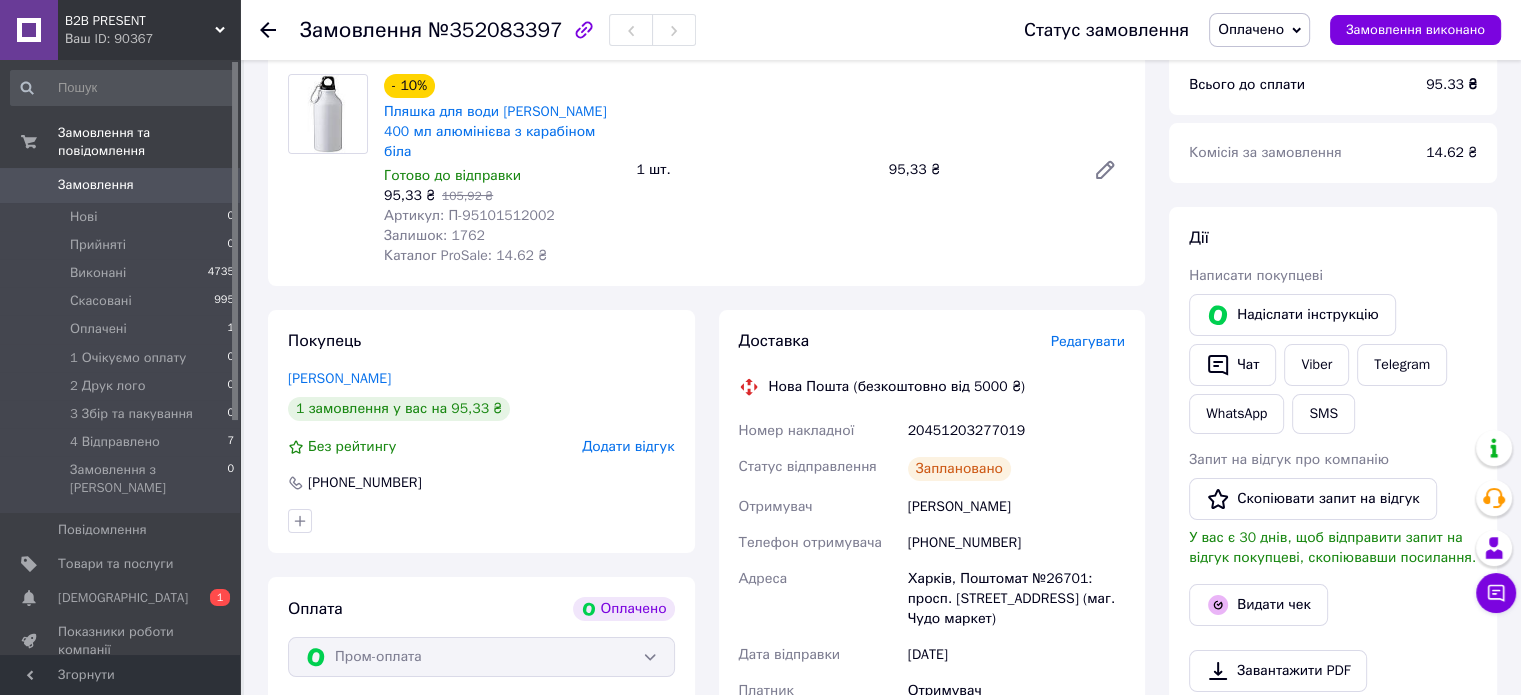 scroll, scrollTop: 200, scrollLeft: 0, axis: vertical 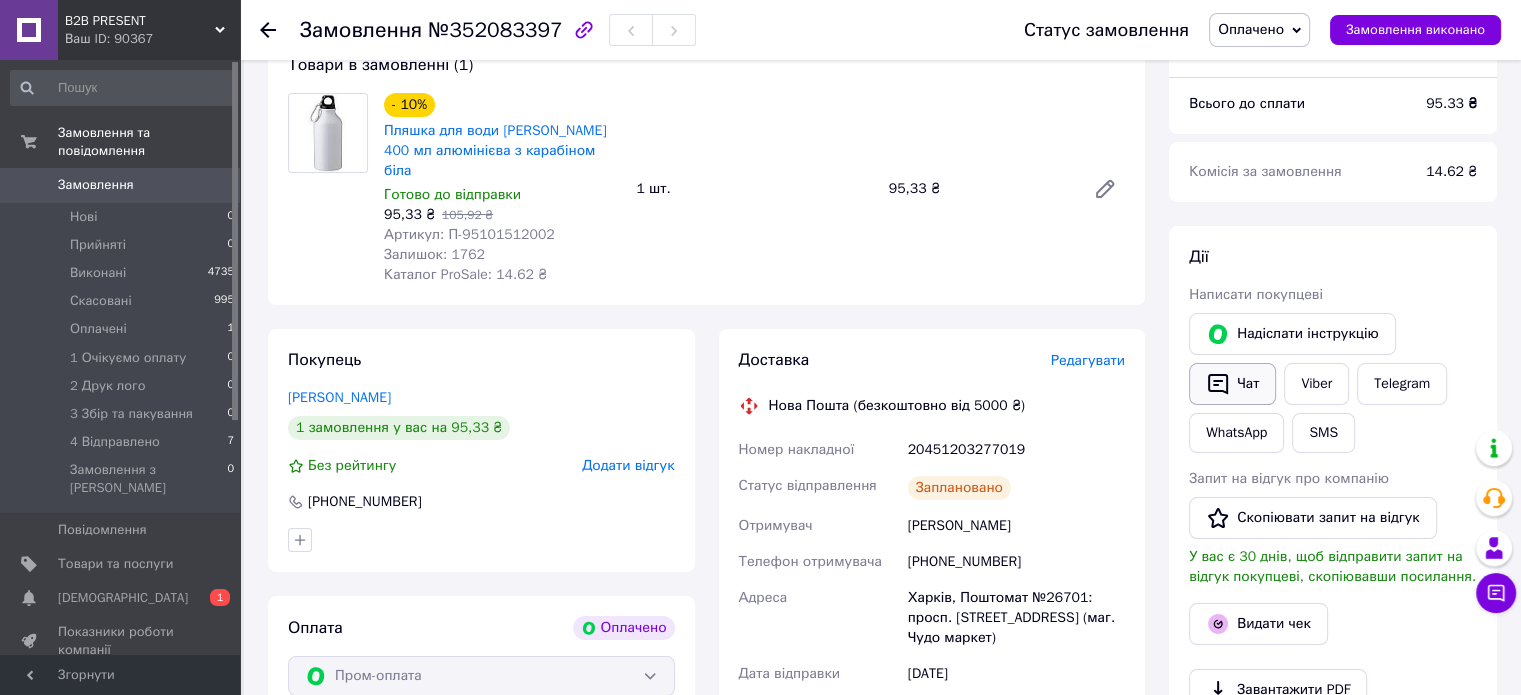click 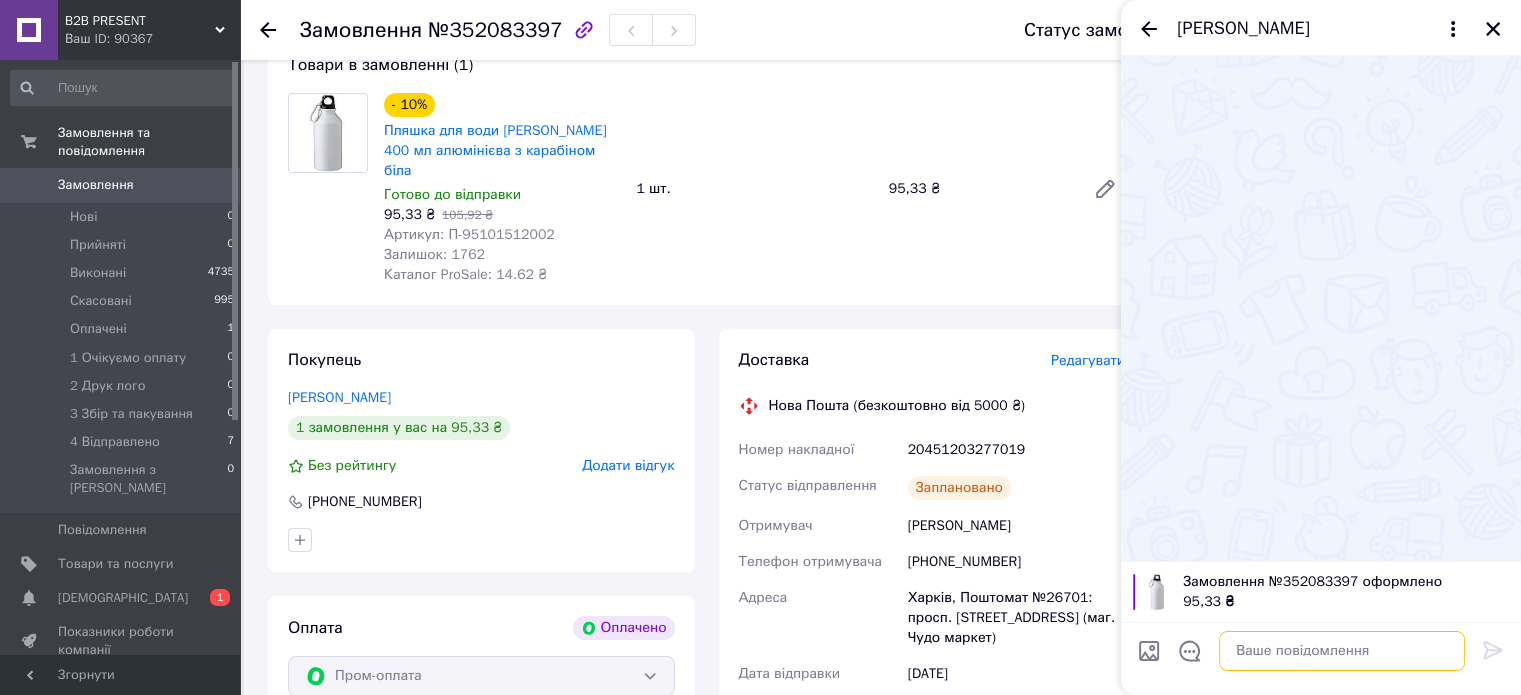 click at bounding box center [1342, 651] 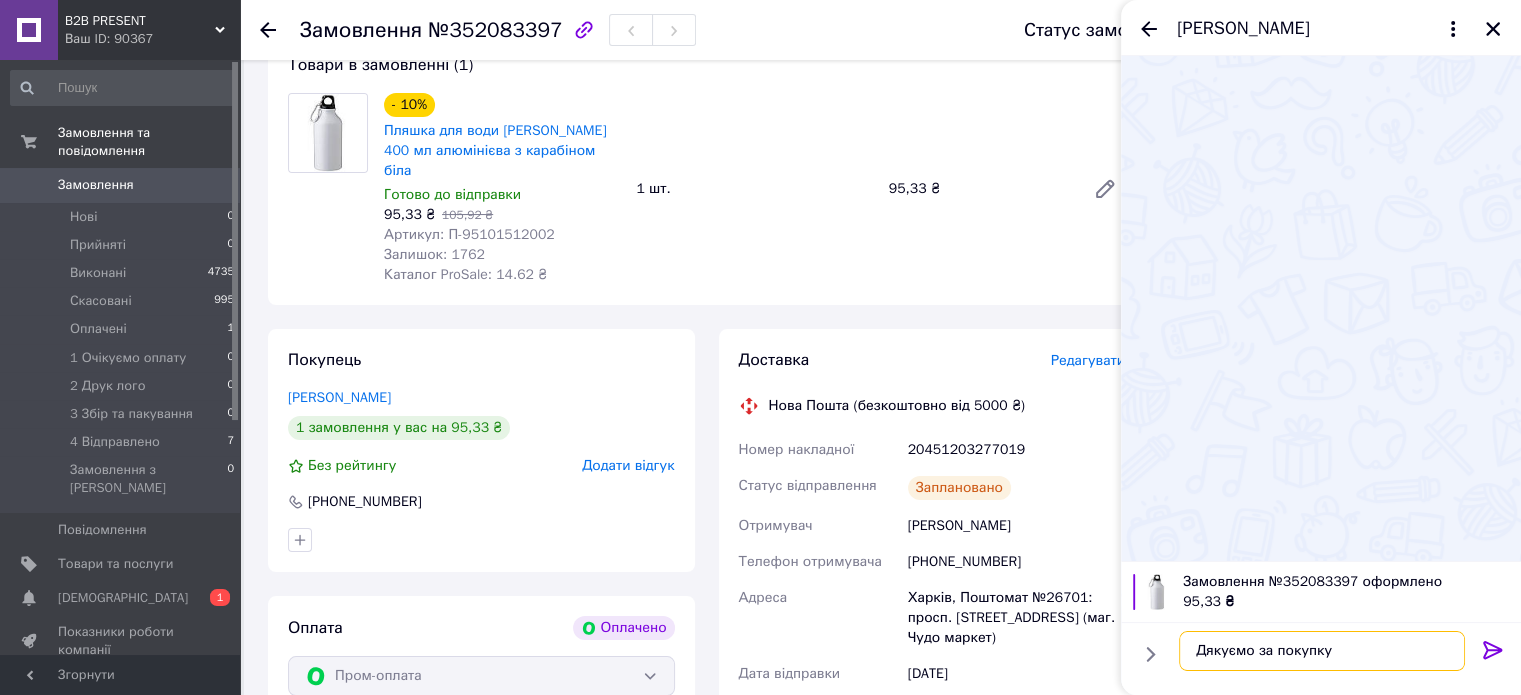 paste on "Номер накладної
20451203277019
Статус відправлення
Заплановано
Отримувач
Ткаченко Юлия
Телефон отримувача
+380639604449
Адреса
Харків, Поштомат №26701: просп. Тракторобудівників, 142 (маг. Чудо маркет)
Дата відправки
11.07.2025" 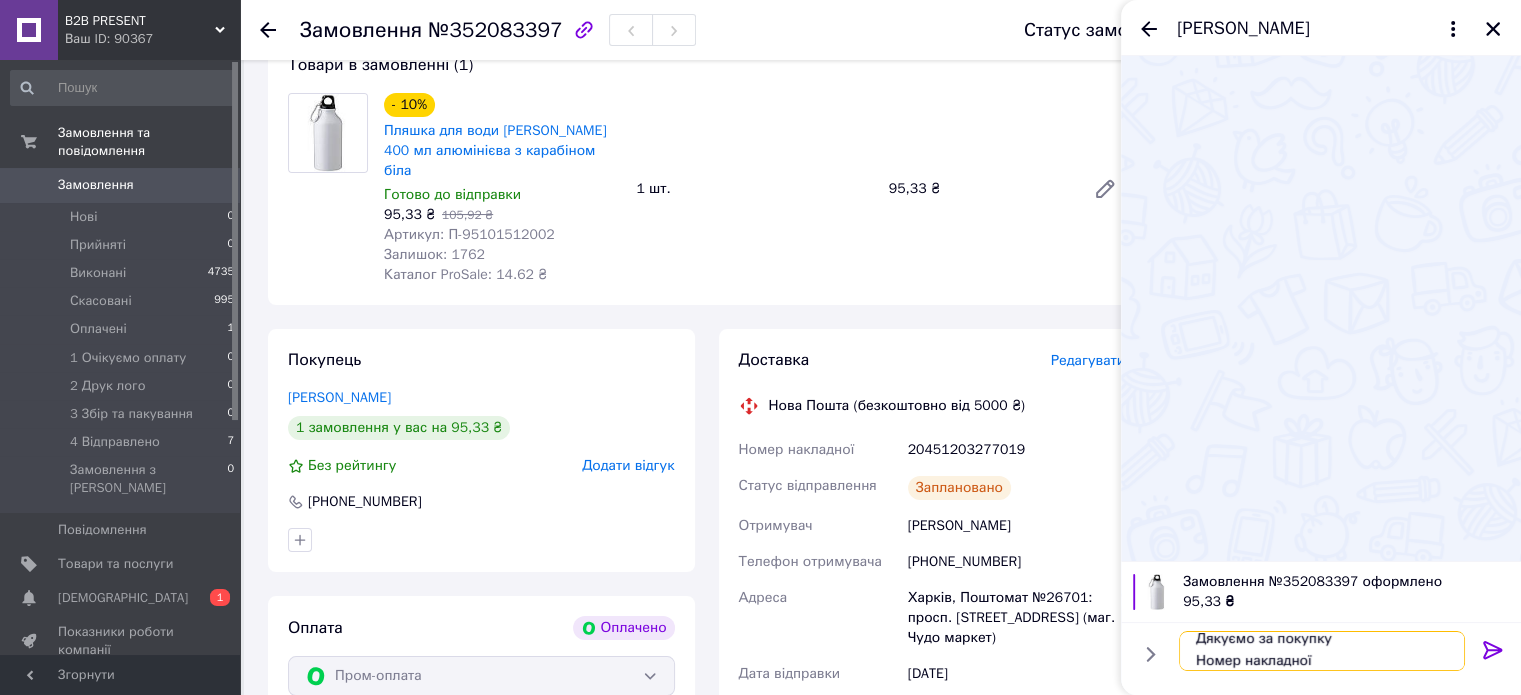 scroll, scrollTop: 145, scrollLeft: 0, axis: vertical 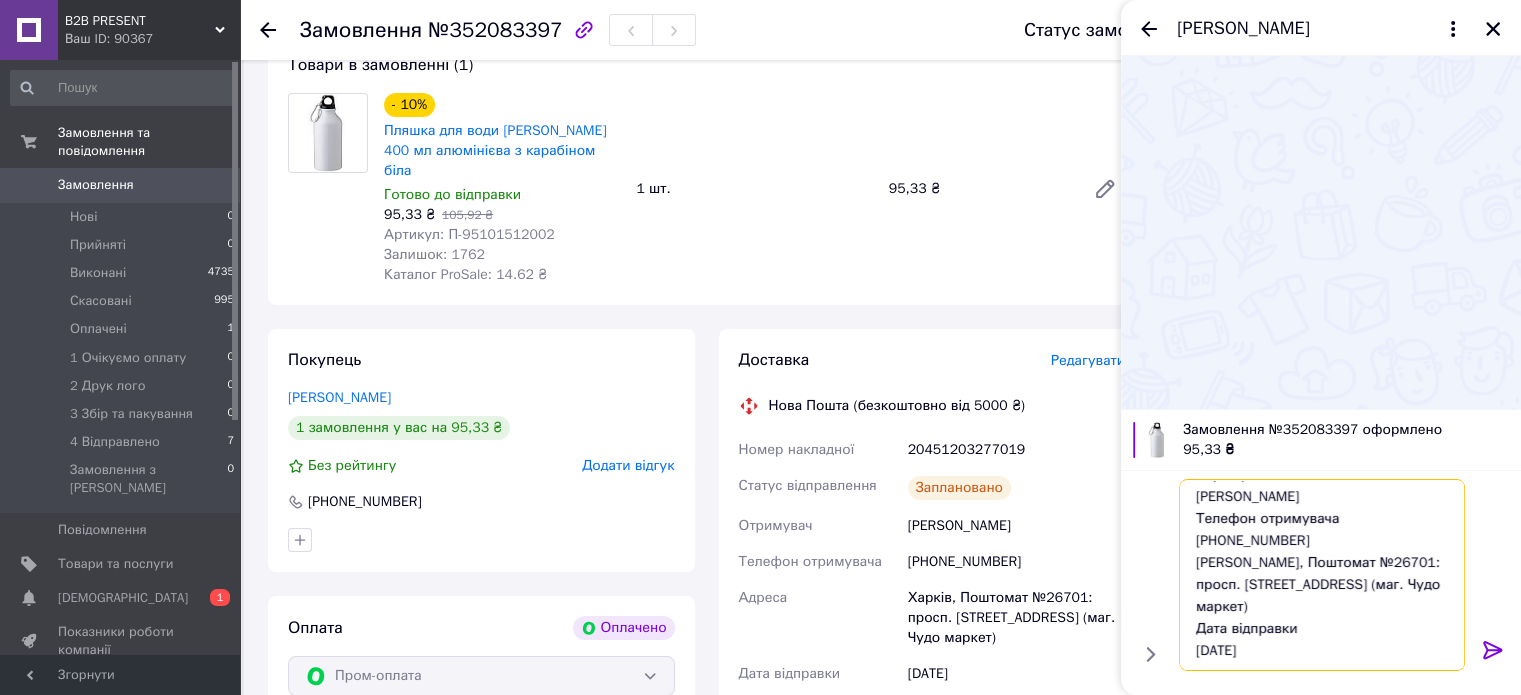 type on "Дякуємо за покупку
Номер накладної
20451203277019
Статус відправлення
Заплановано
Отримувач
Ткаченко Юлия
Телефон отримувача
+380639604449
Адреса
Харків, Поштомат №26701: просп. Тракторобудівників, 142 (маг. Чудо маркет)
Дата відправки
11.07.2025" 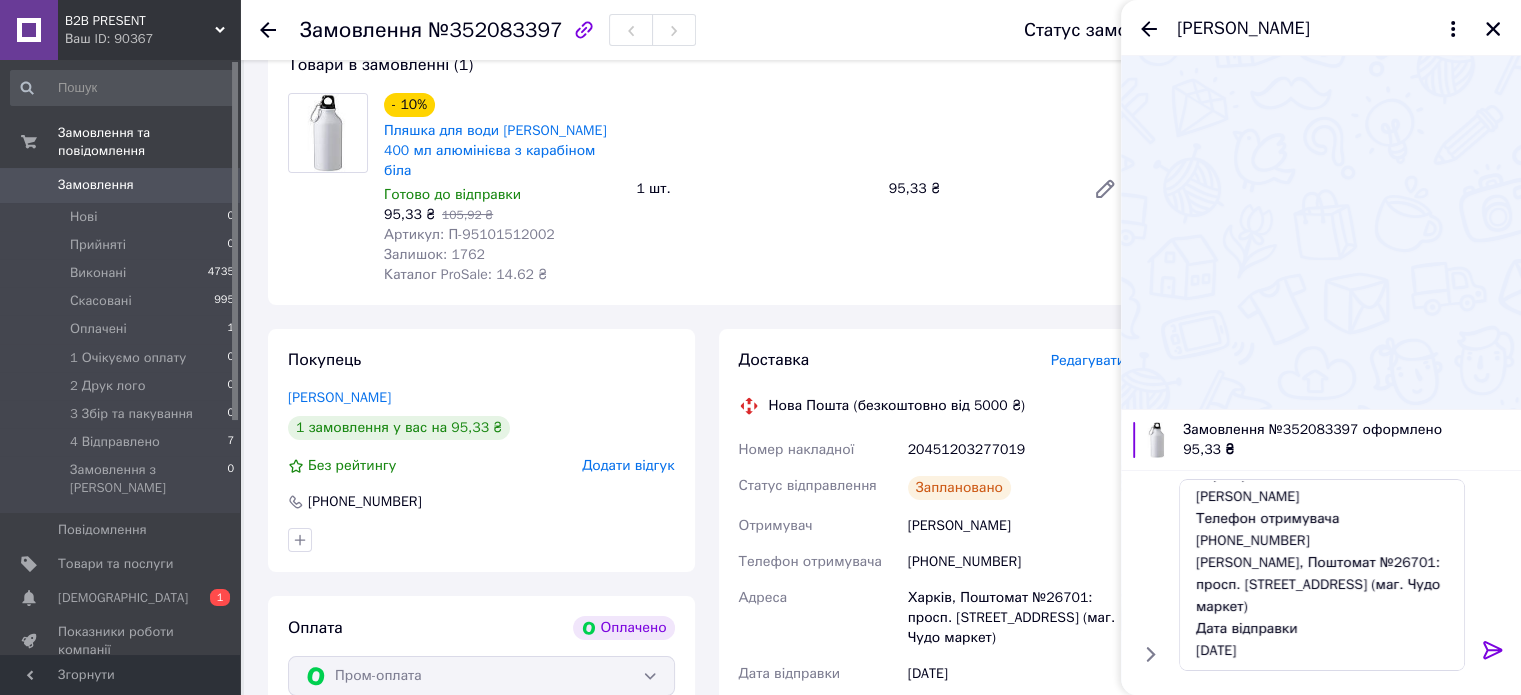 click 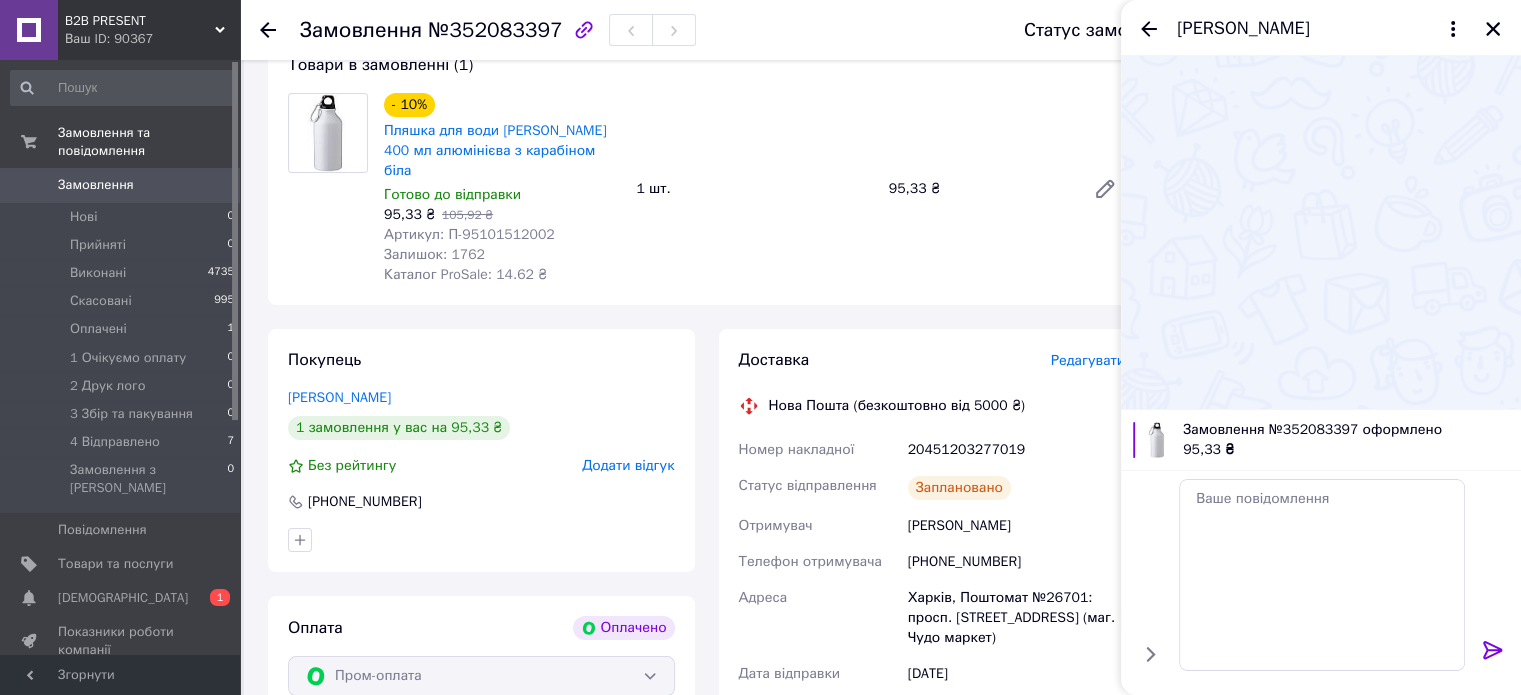 scroll, scrollTop: 0, scrollLeft: 0, axis: both 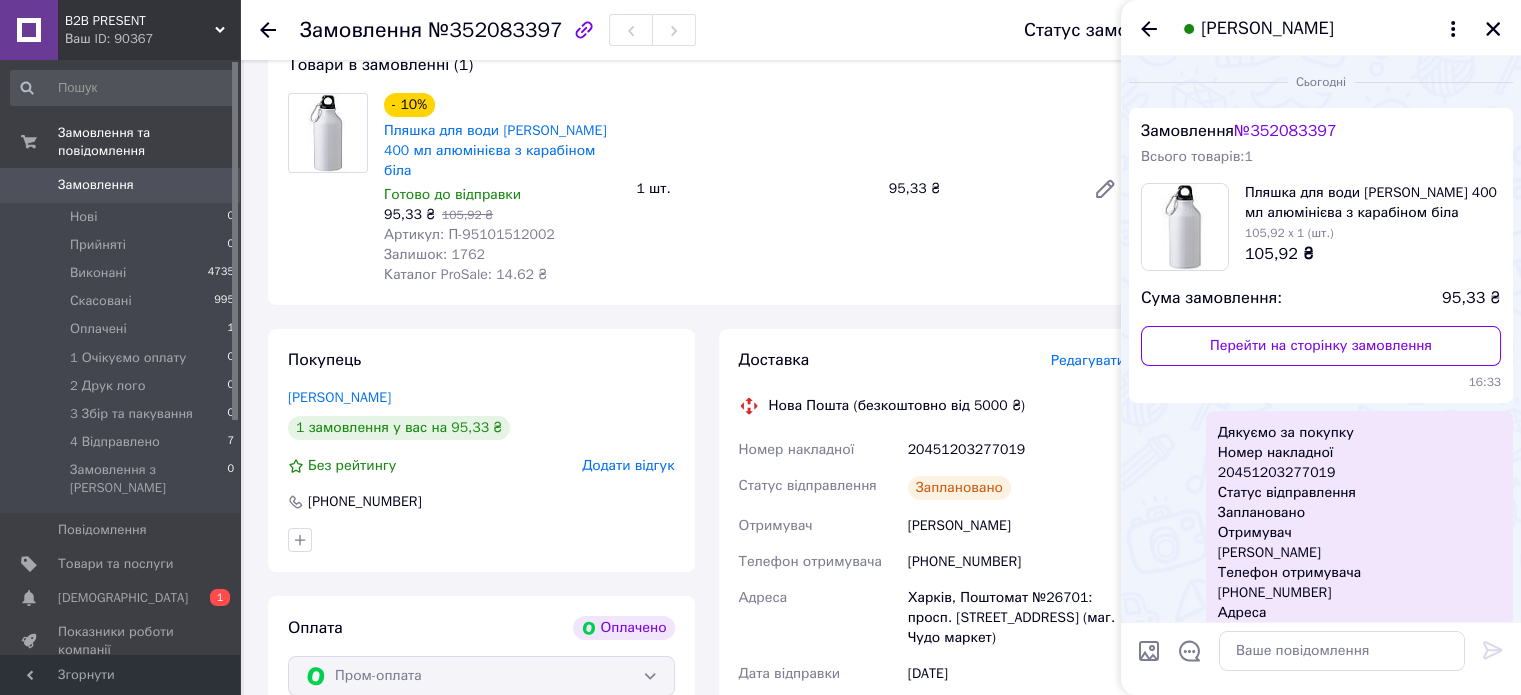 click on "Артикул: П-95101512002" at bounding box center (469, 234) 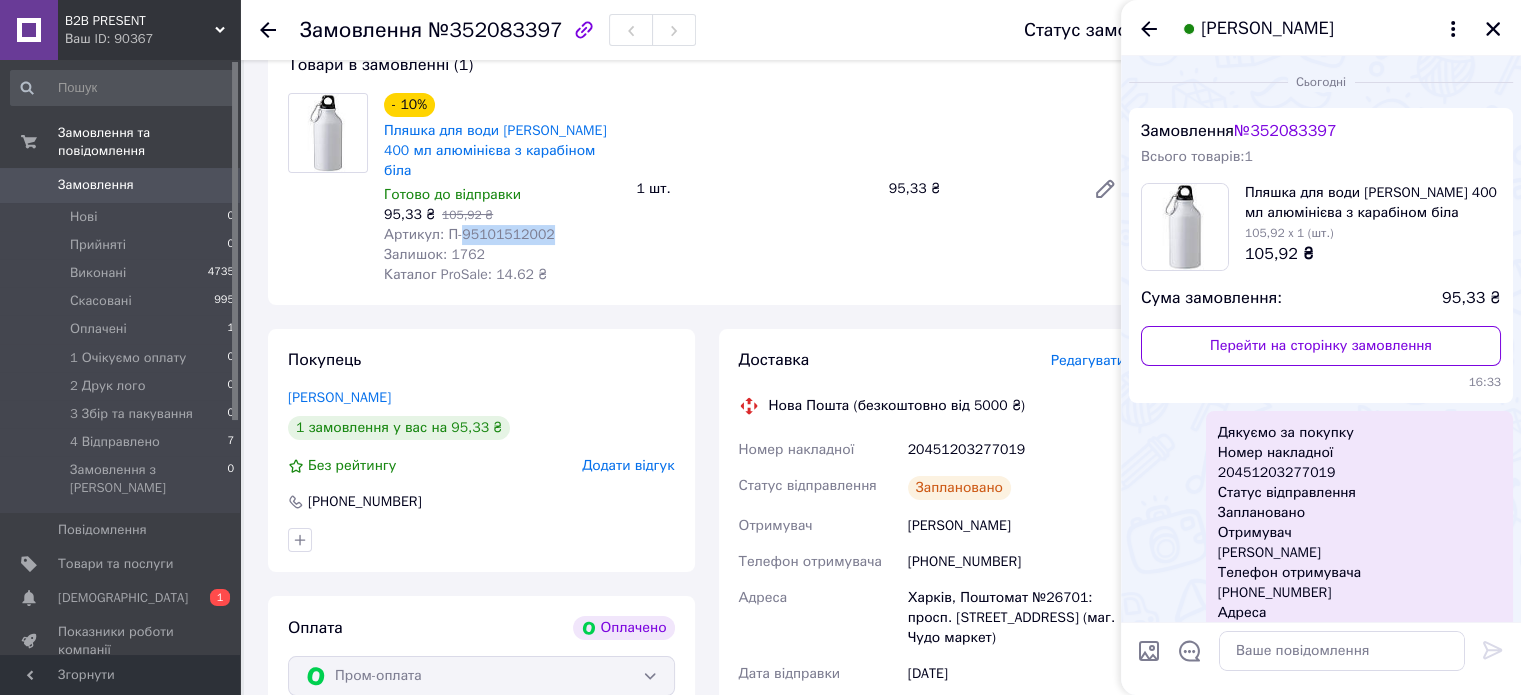click on "Артикул: П-95101512002" at bounding box center (469, 234) 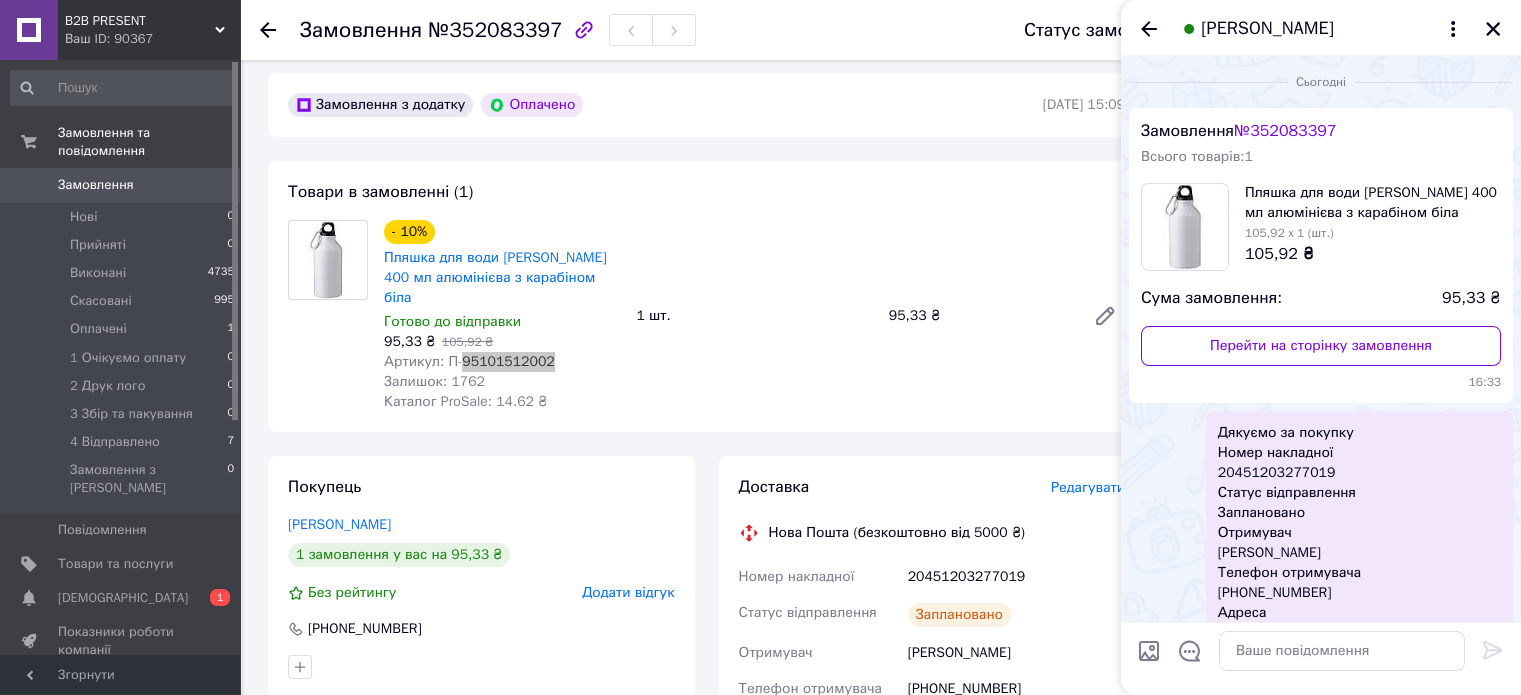 scroll, scrollTop: 0, scrollLeft: 0, axis: both 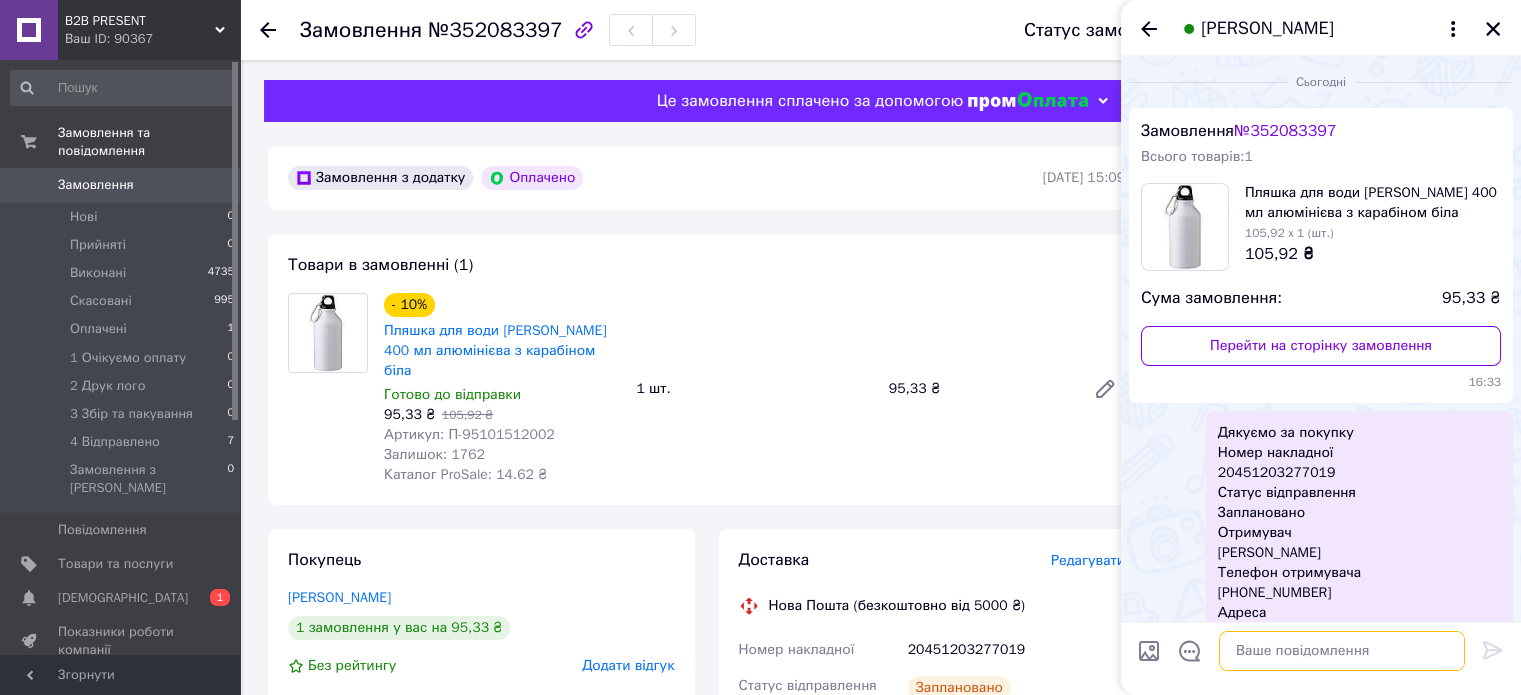click at bounding box center (1342, 651) 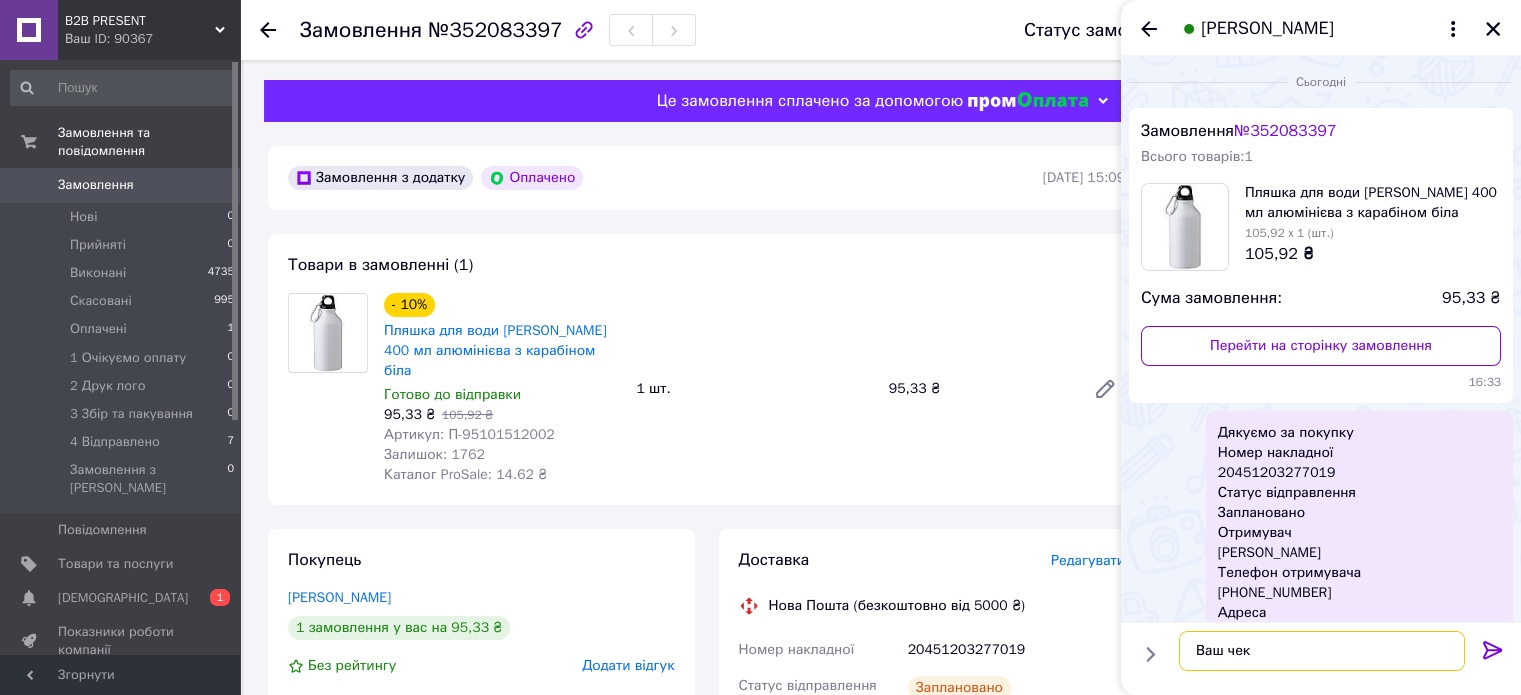 paste on "https://check.checkbox.ua/7cf8256f-2773-4b93-b636-86232e3ebcb5" 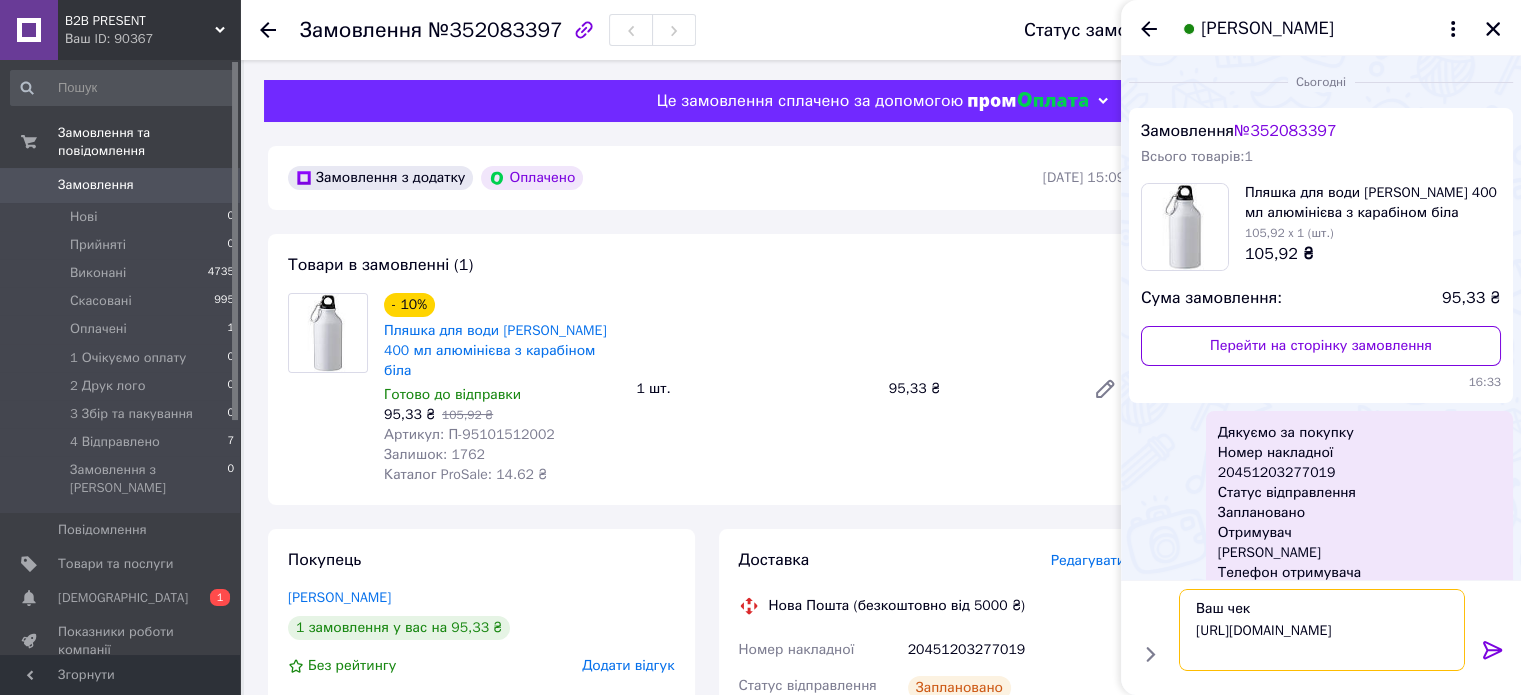 scroll, scrollTop: 1, scrollLeft: 0, axis: vertical 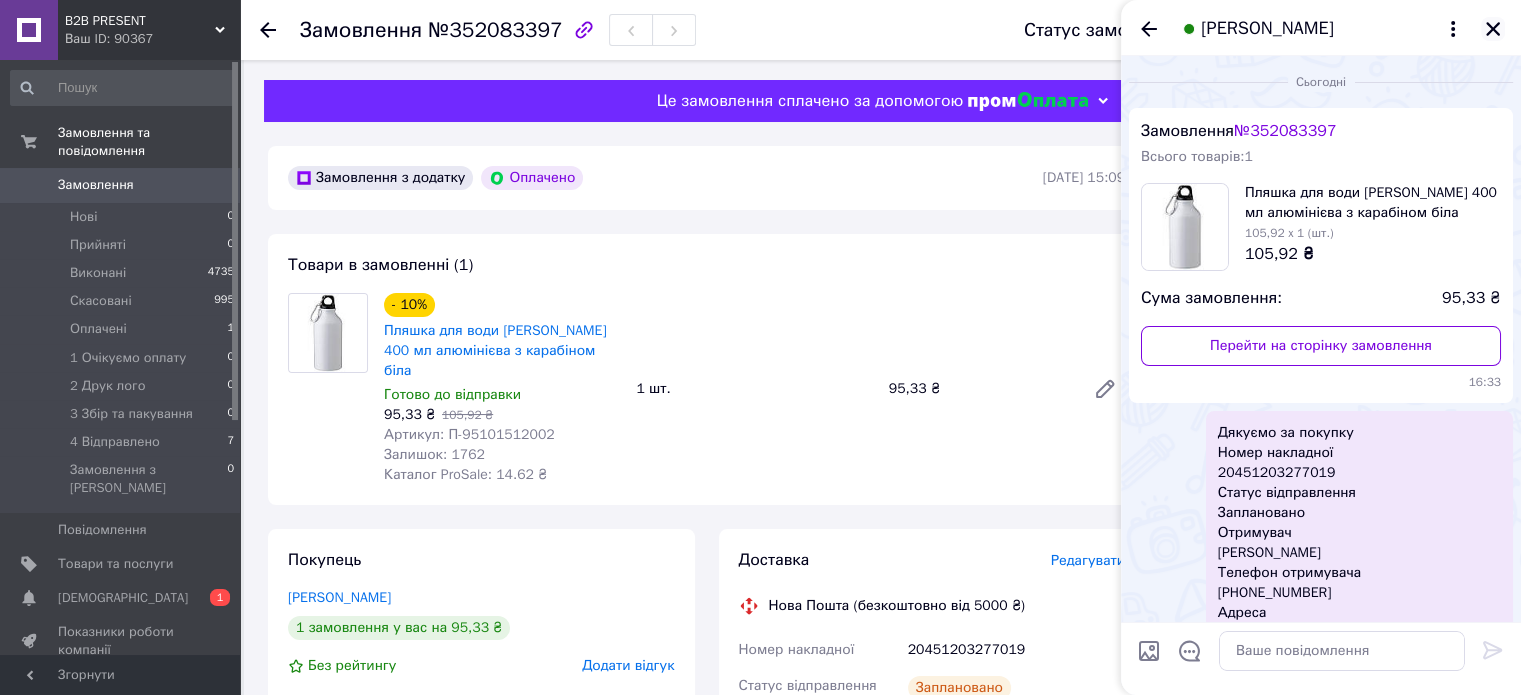 click 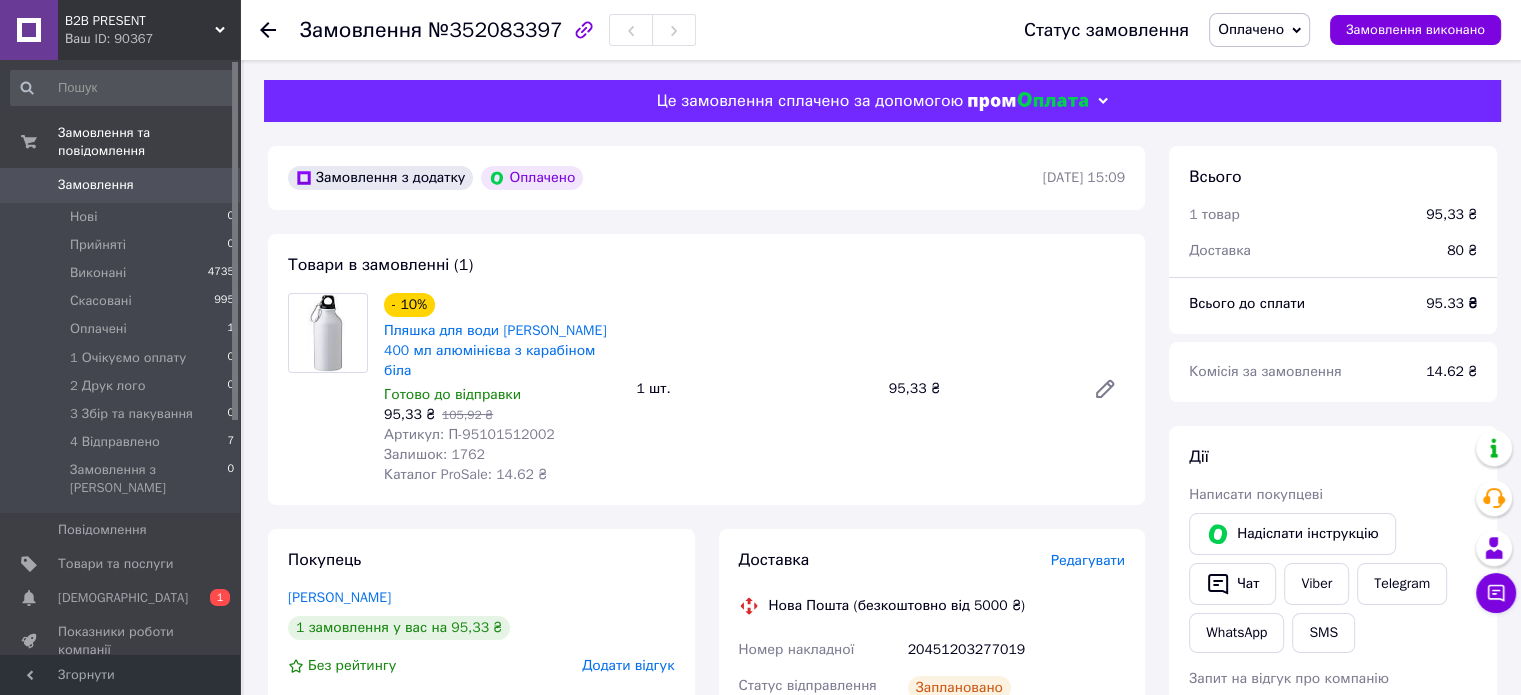 click on "Оплачено" at bounding box center [1251, 29] 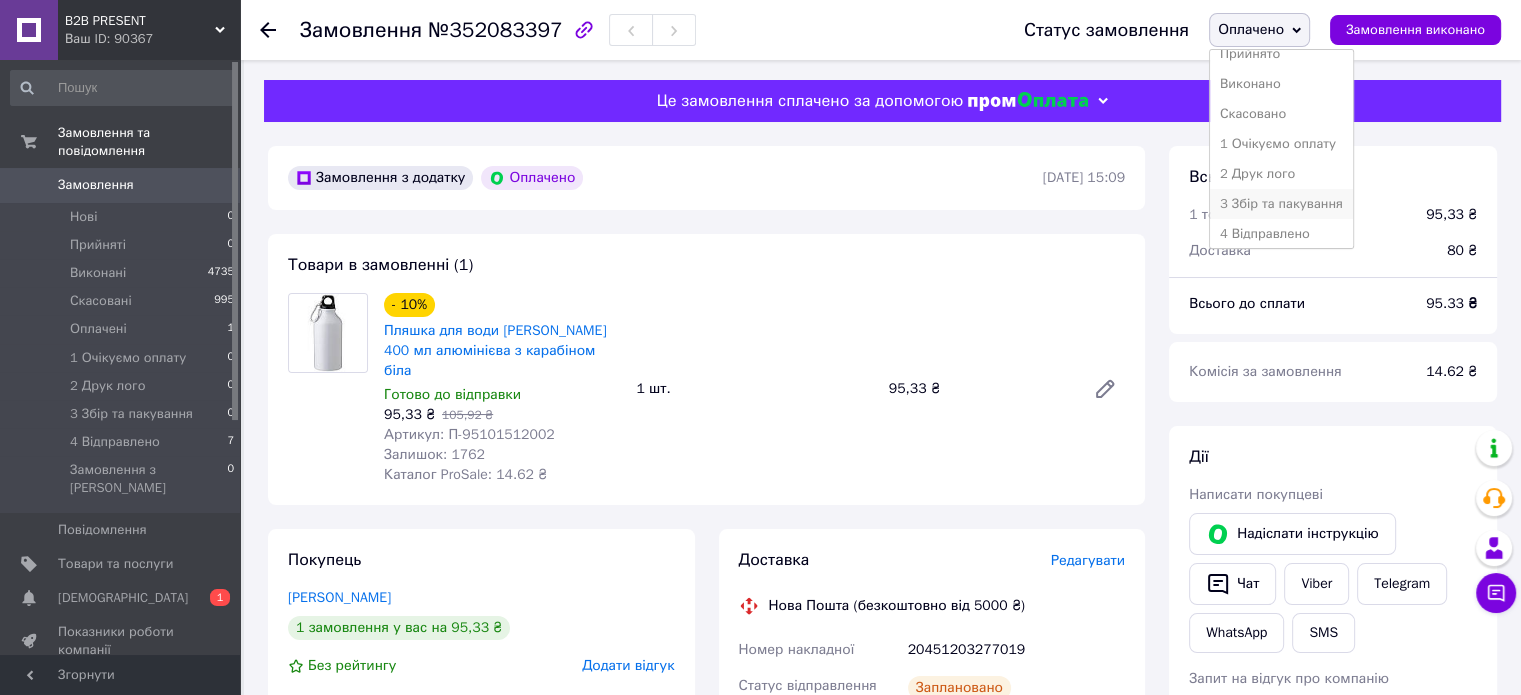 scroll, scrollTop: 21, scrollLeft: 0, axis: vertical 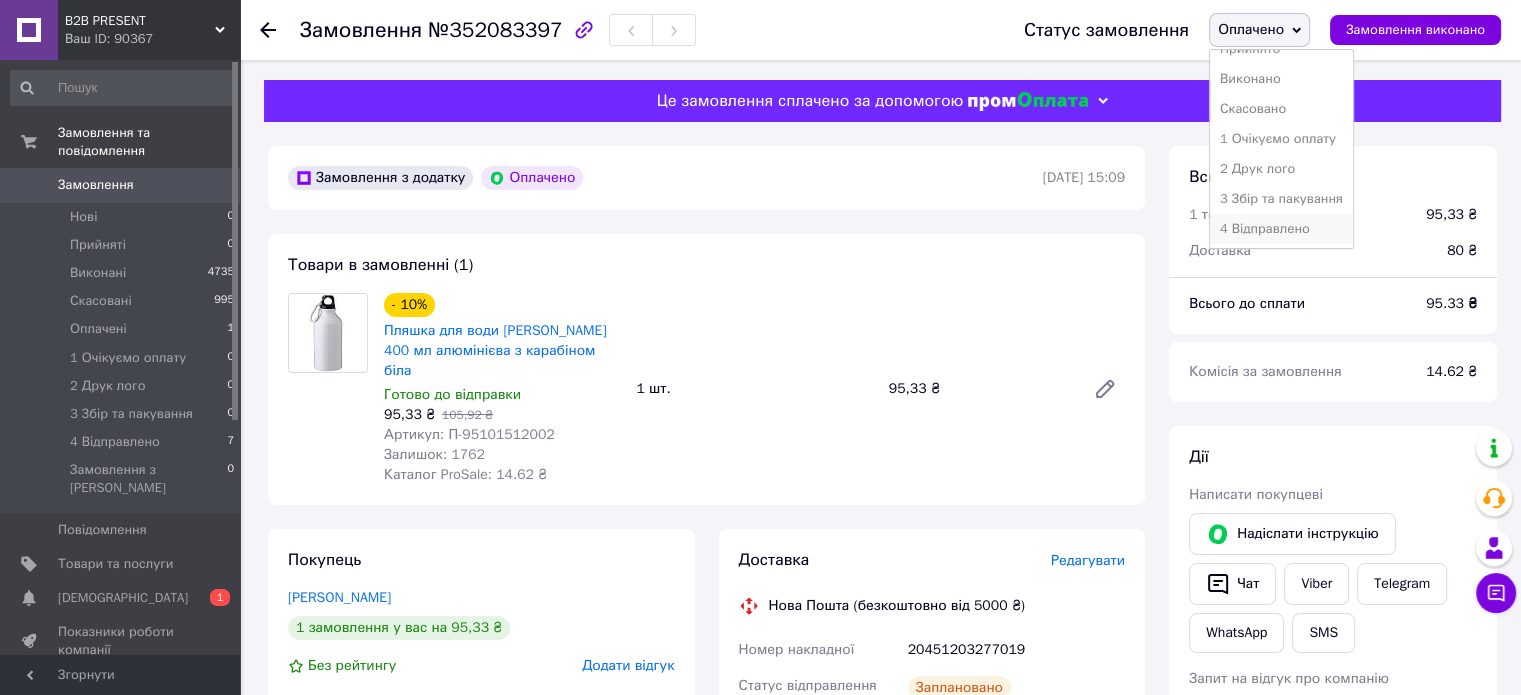 click on "4   Відправлено" at bounding box center (1281, 229) 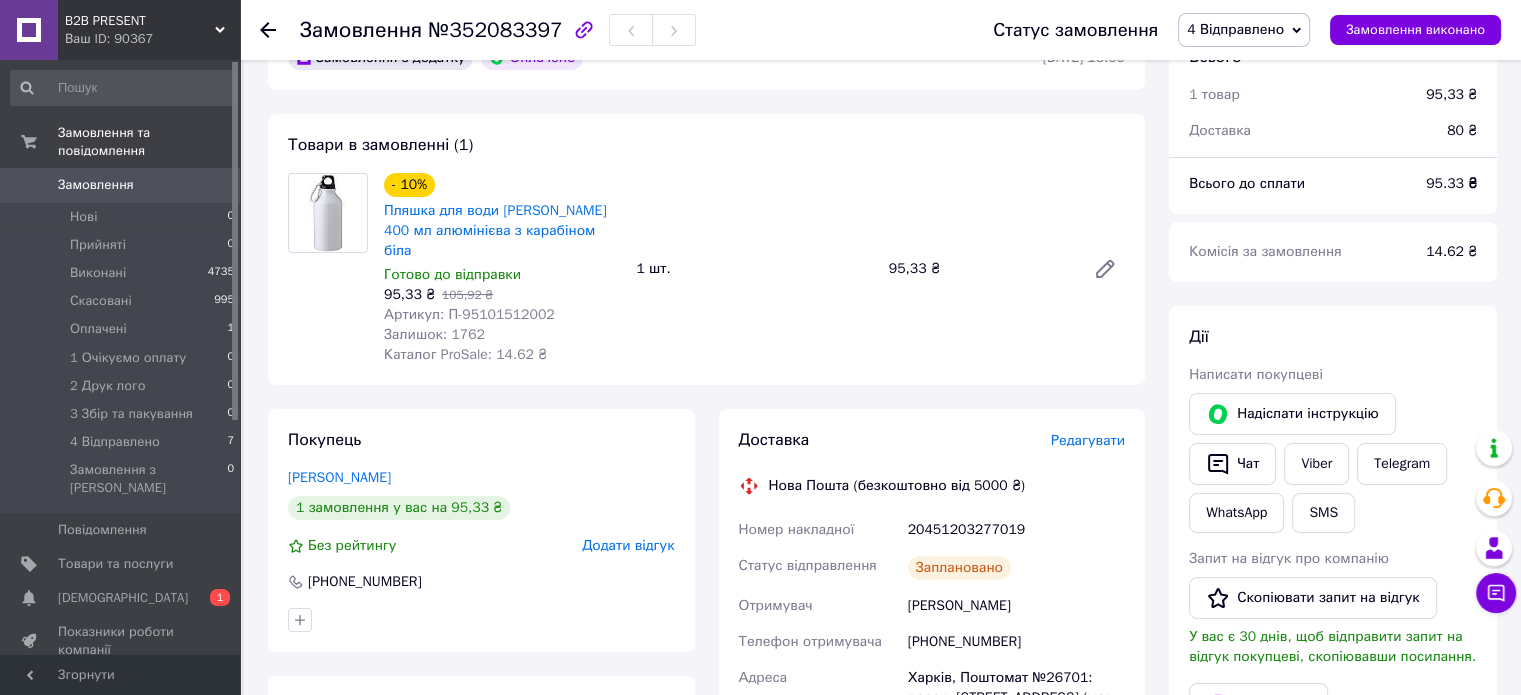 scroll, scrollTop: 500, scrollLeft: 0, axis: vertical 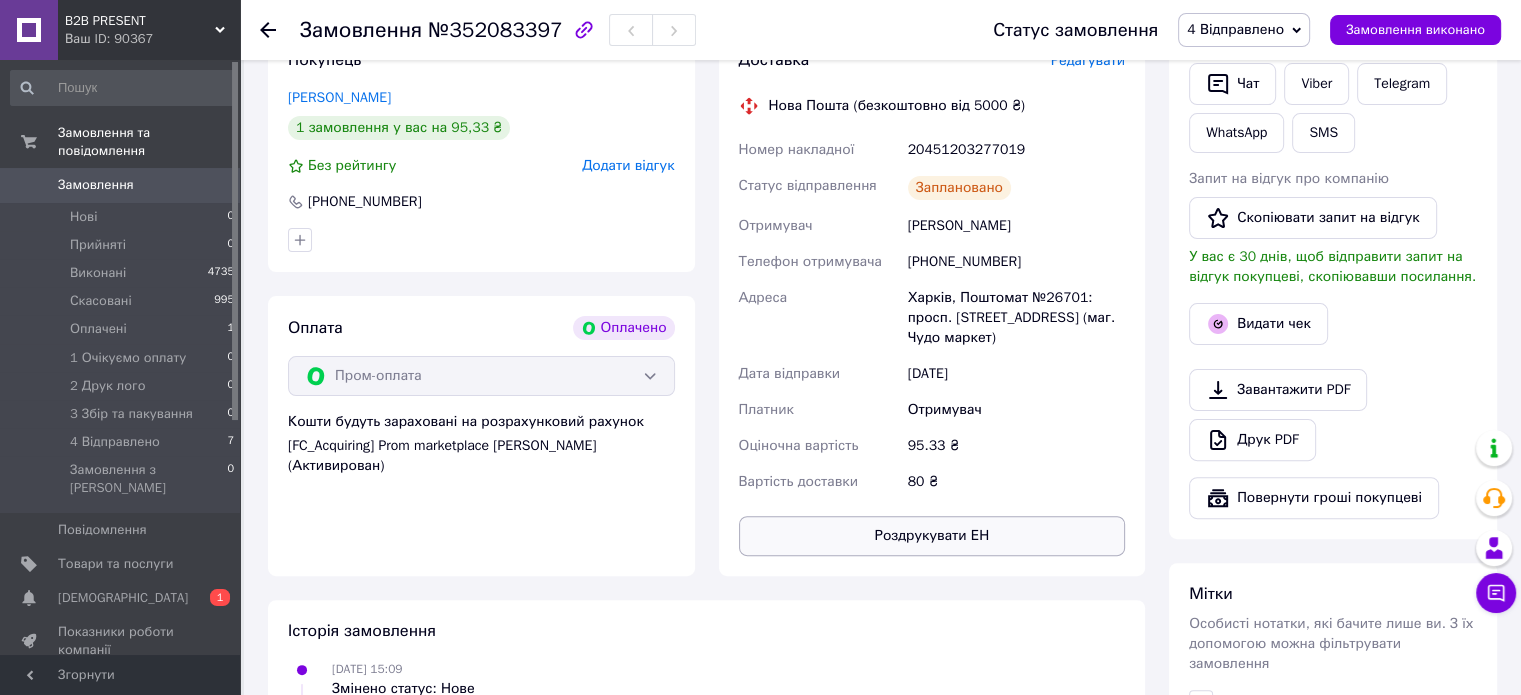 click on "Роздрукувати ЕН" at bounding box center [932, 536] 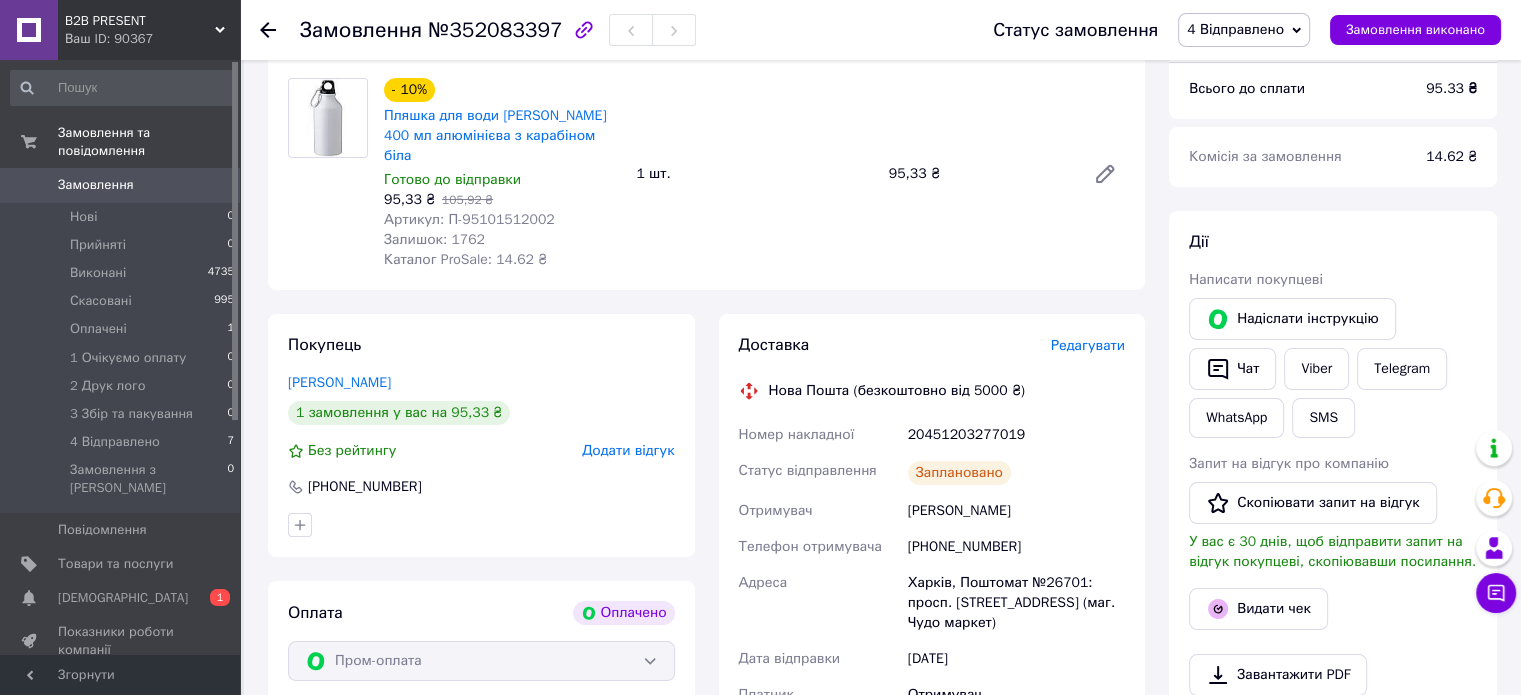 scroll, scrollTop: 0, scrollLeft: 0, axis: both 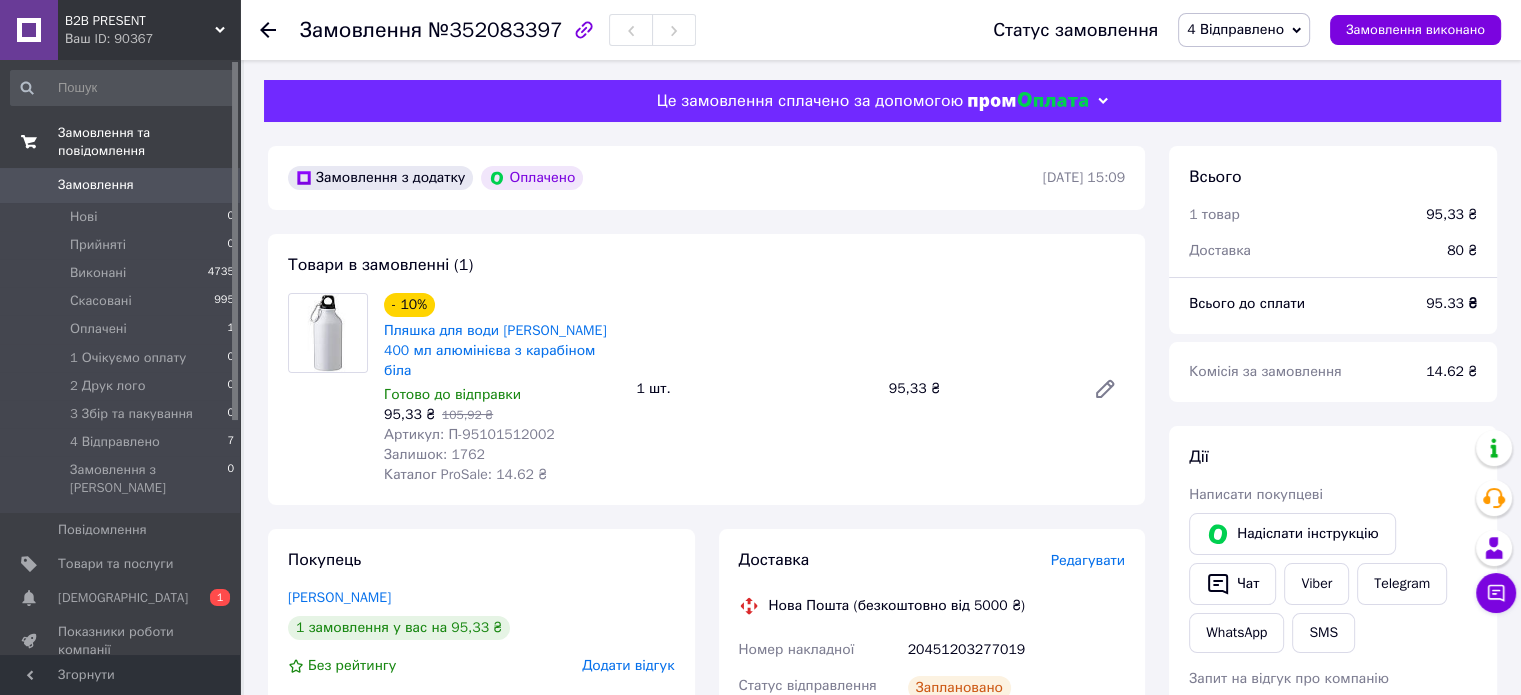 click on "Замовлення та повідомлення" at bounding box center (149, 142) 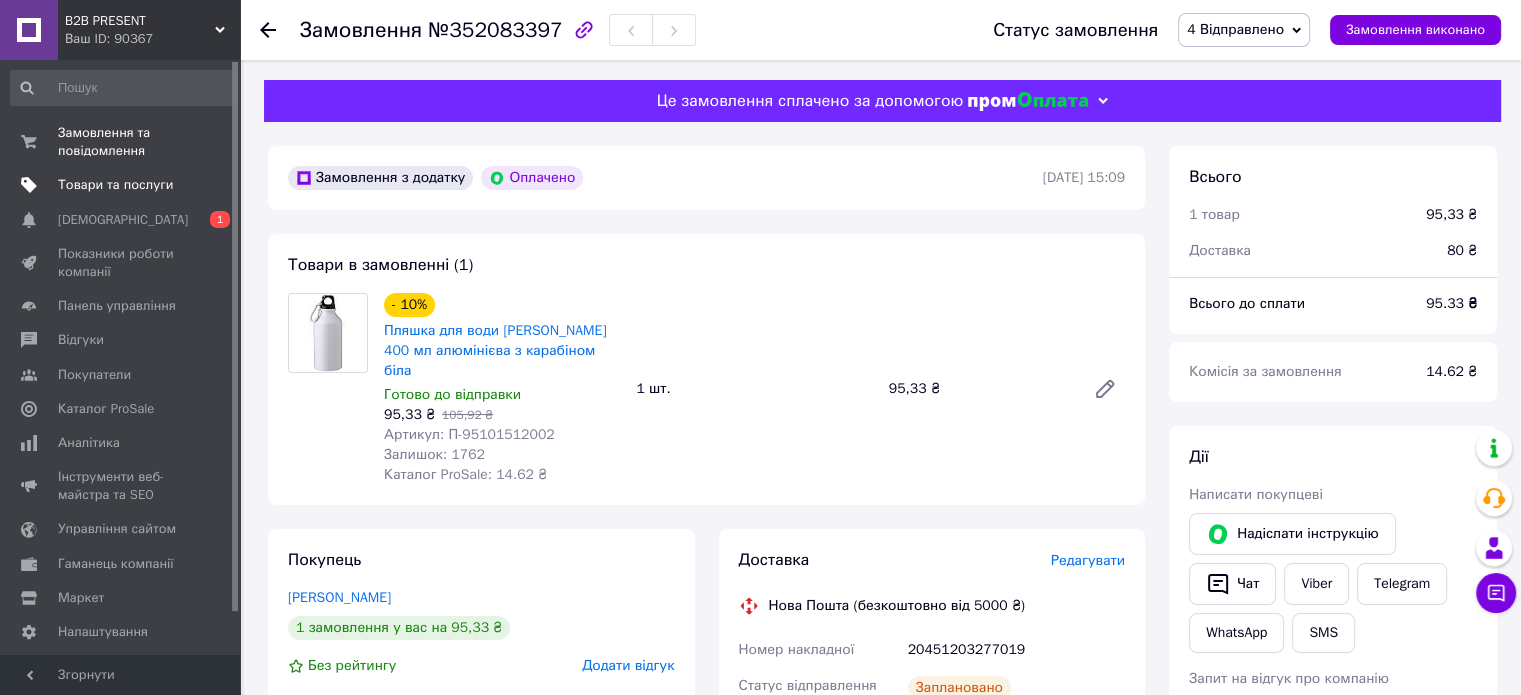 click on "Товари та послуги" at bounding box center [115, 185] 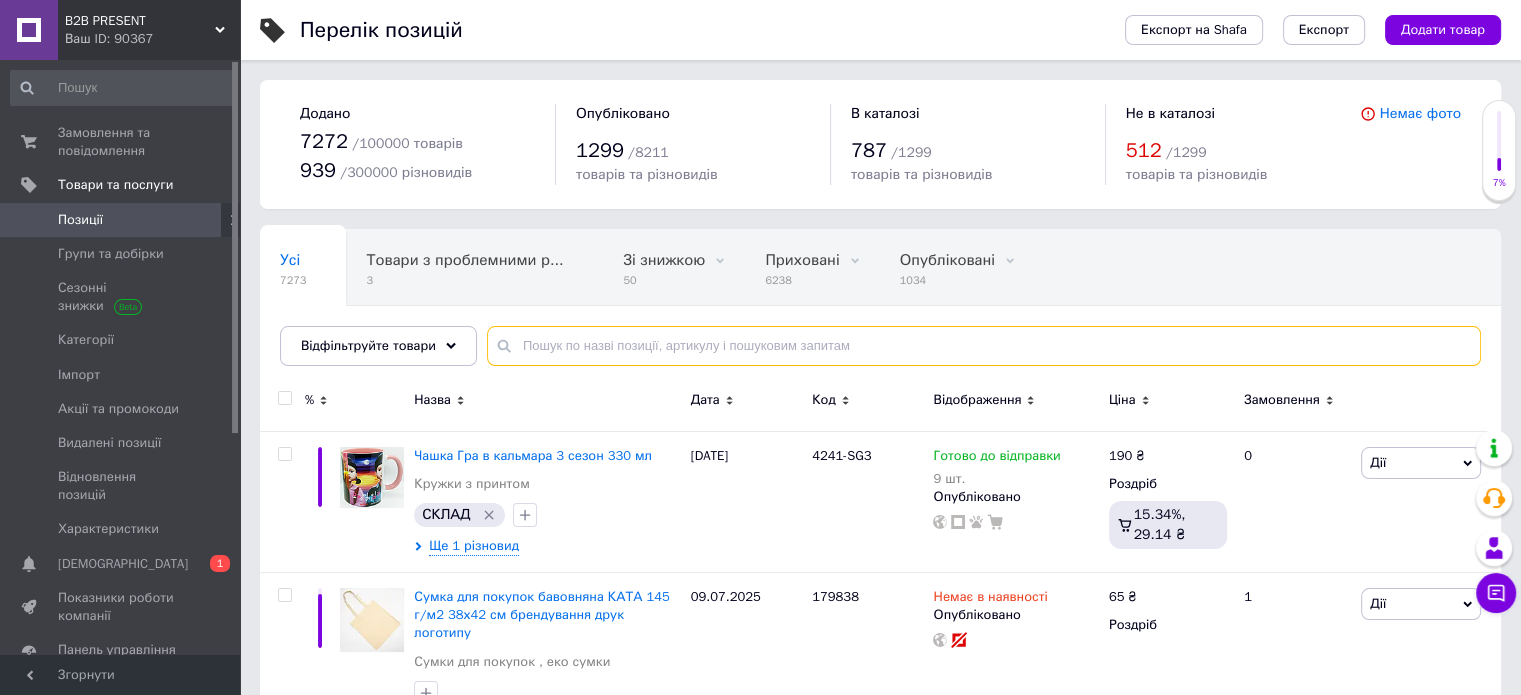 click at bounding box center [984, 346] 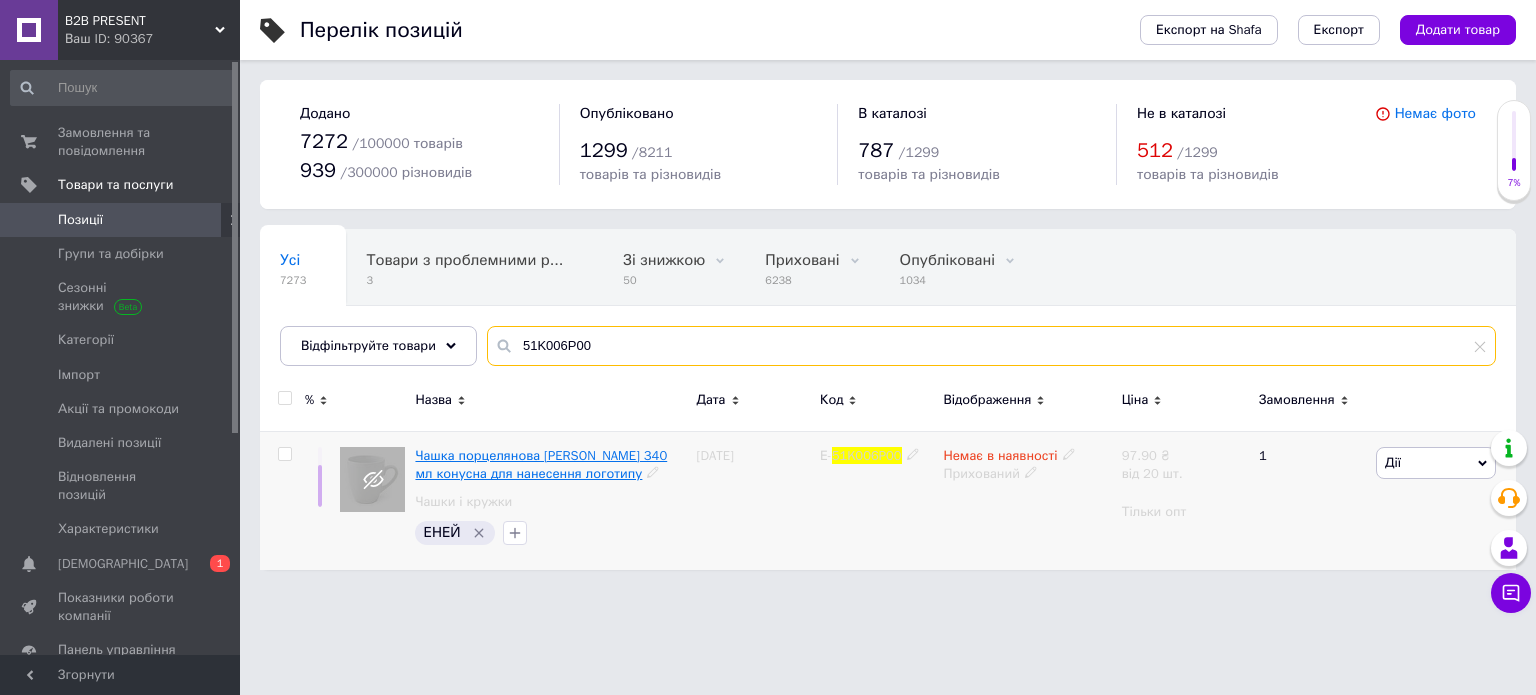type on "51K006P00" 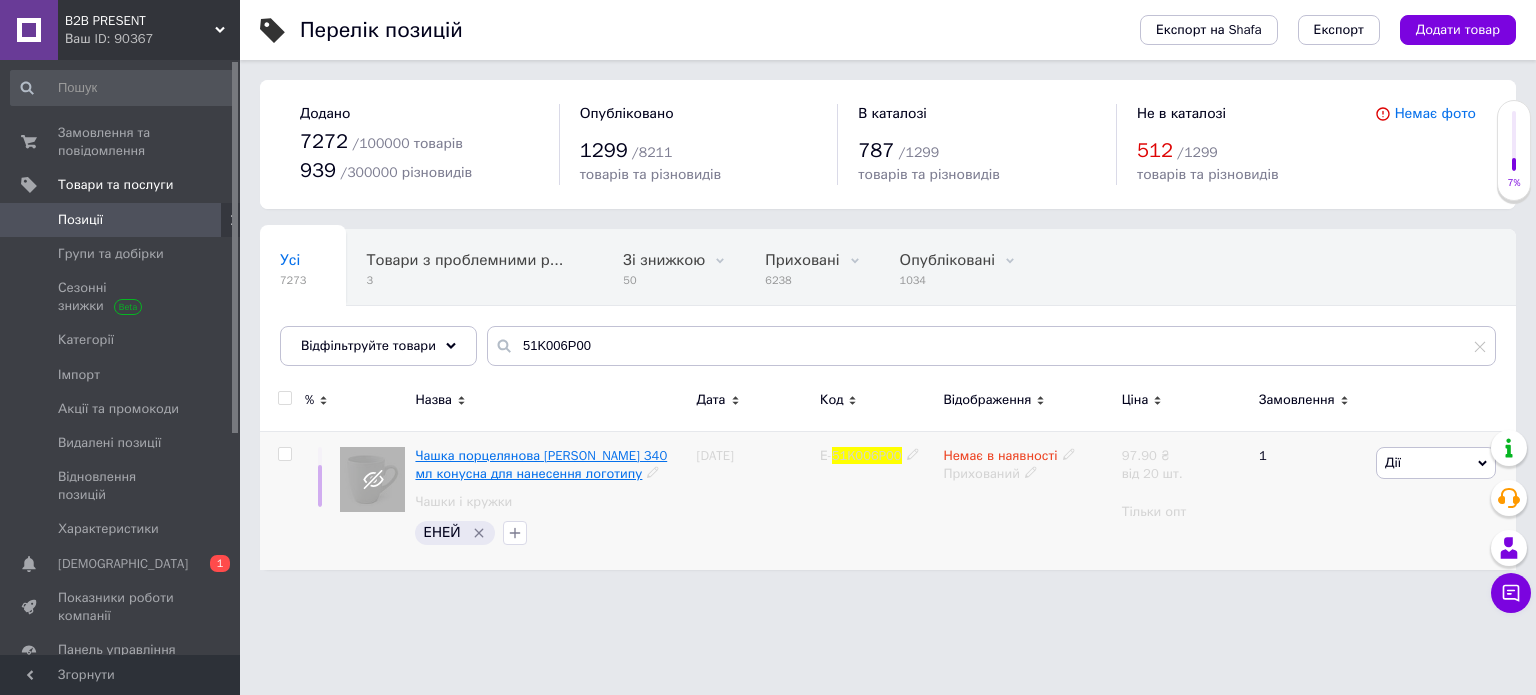click on "Чашка порцелянова AMINA 340 мл конусна для нанесення логотипу" at bounding box center [541, 464] 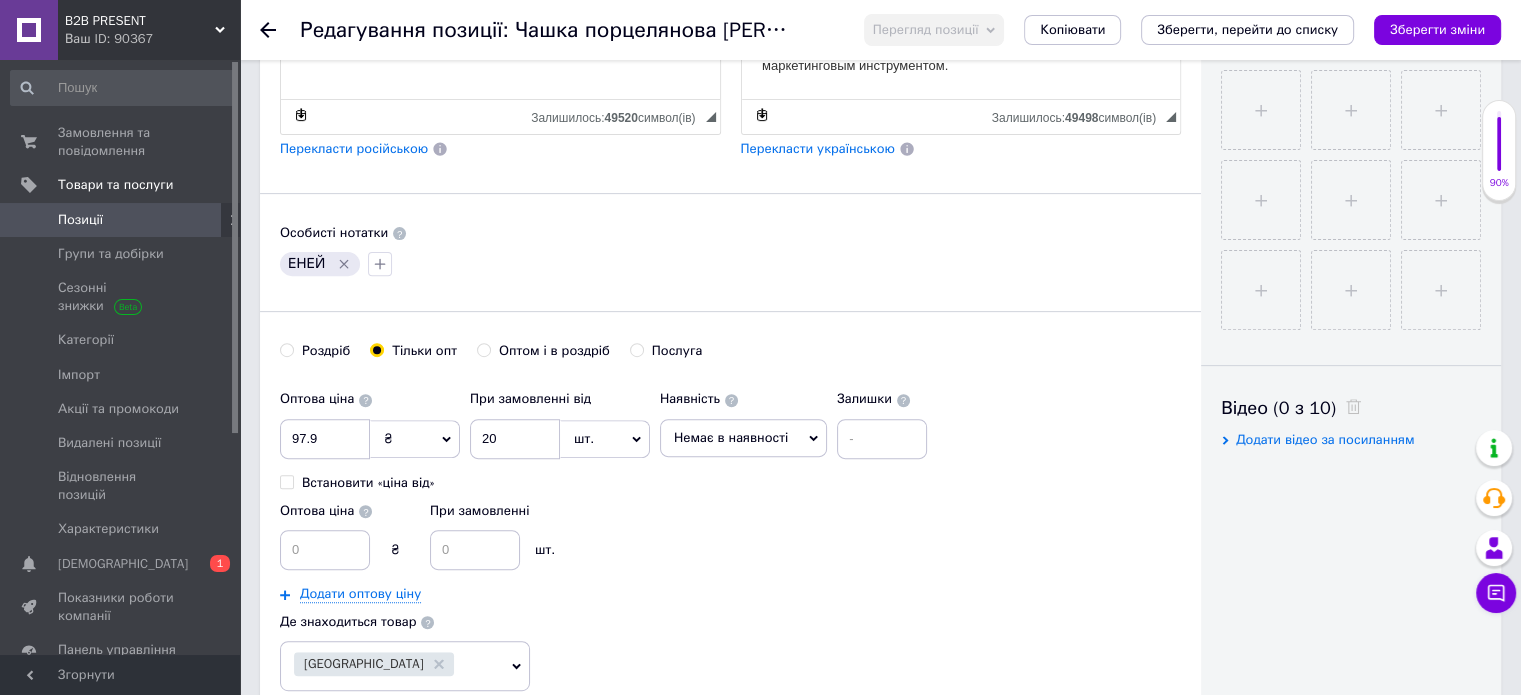 scroll, scrollTop: 800, scrollLeft: 0, axis: vertical 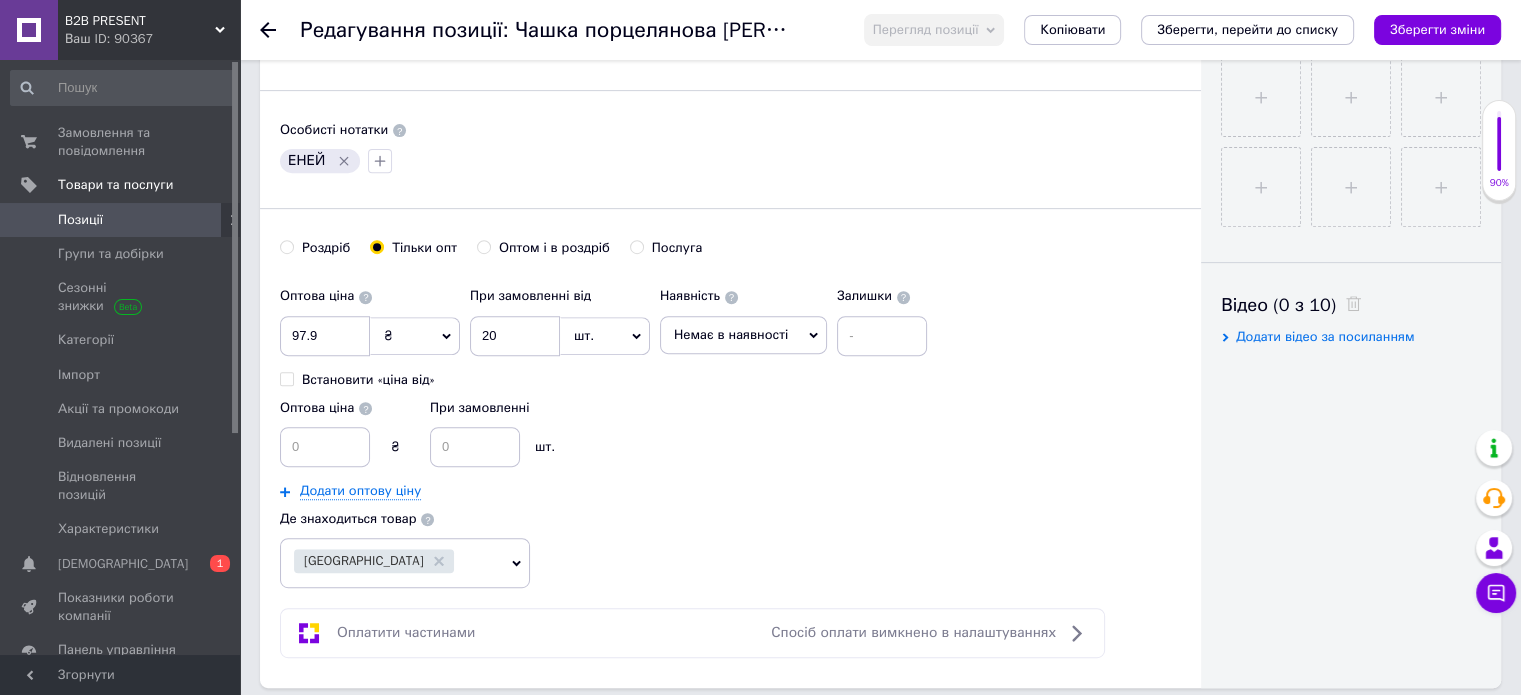 click on "Роздріб" at bounding box center [286, 246] 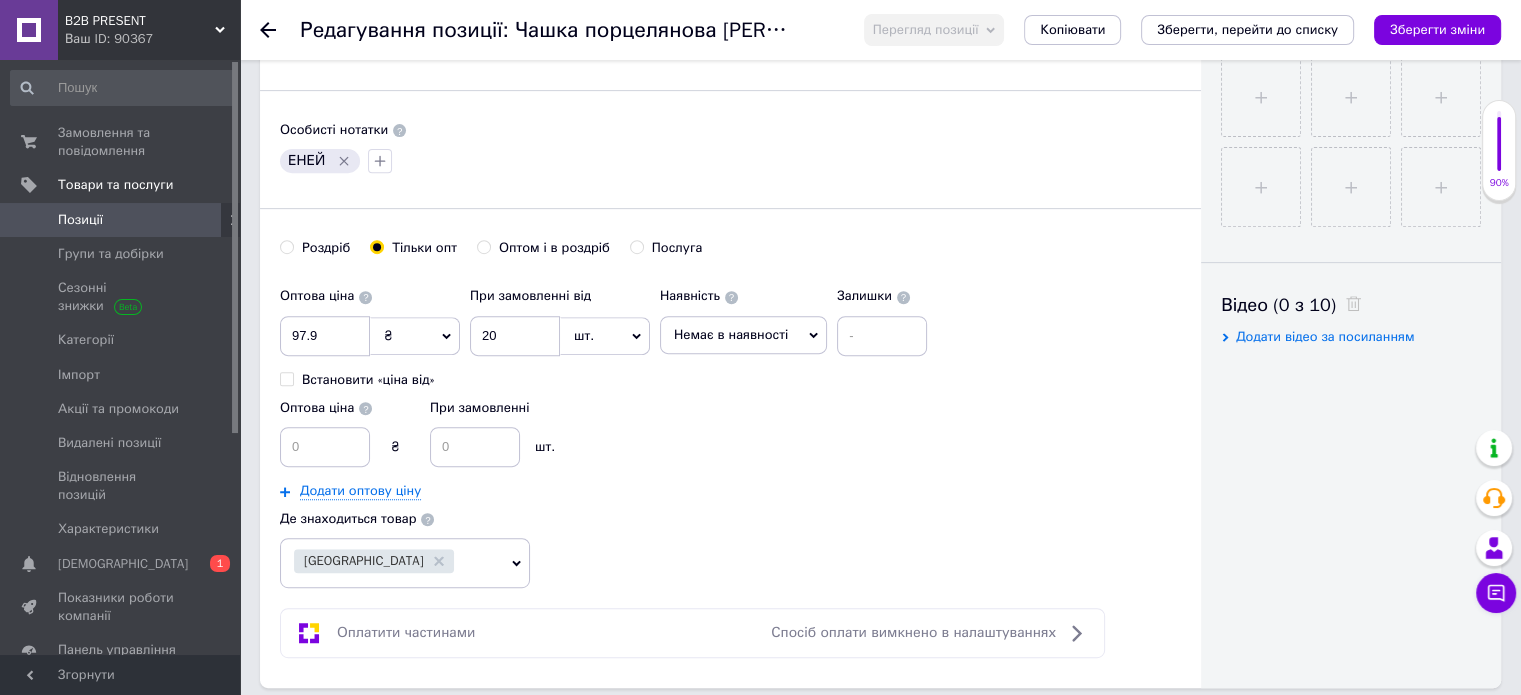 radio on "true" 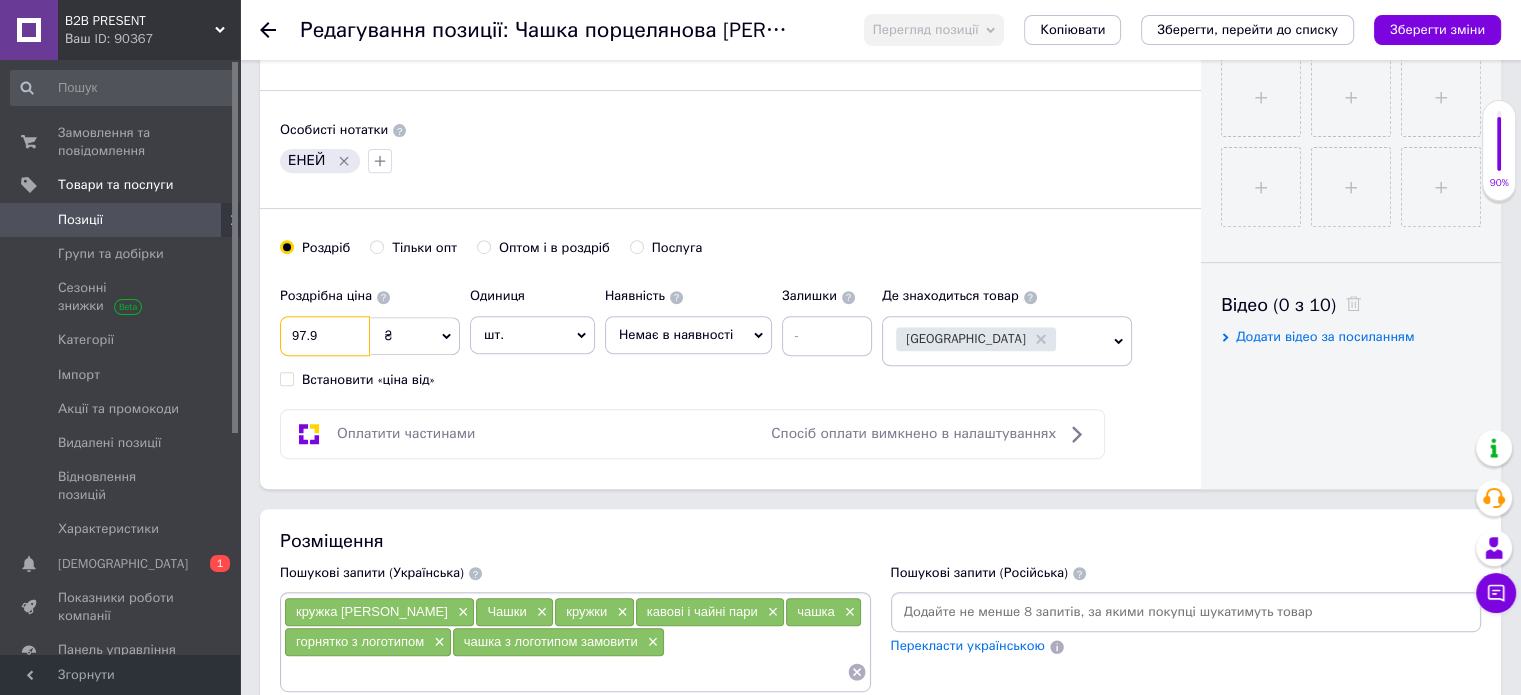 click on "97.9" at bounding box center [325, 336] 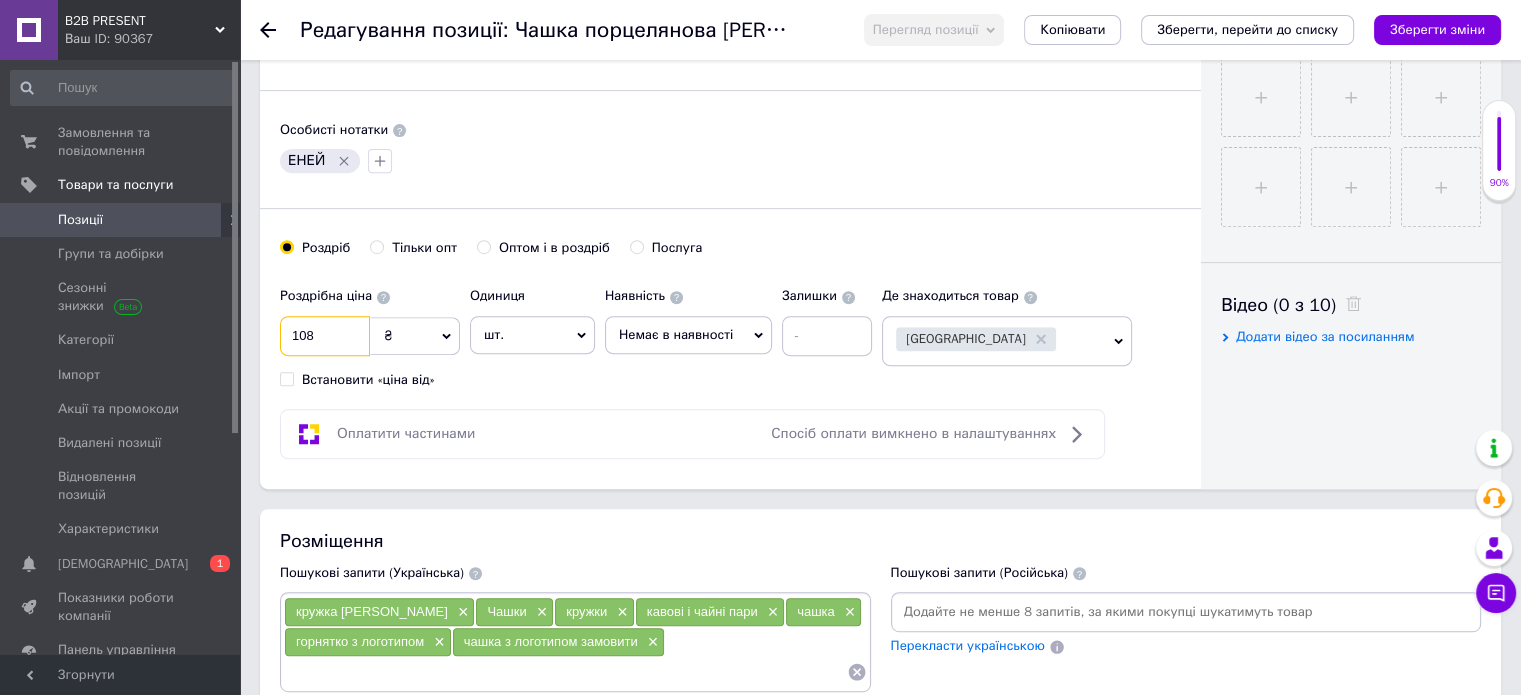 type on "108" 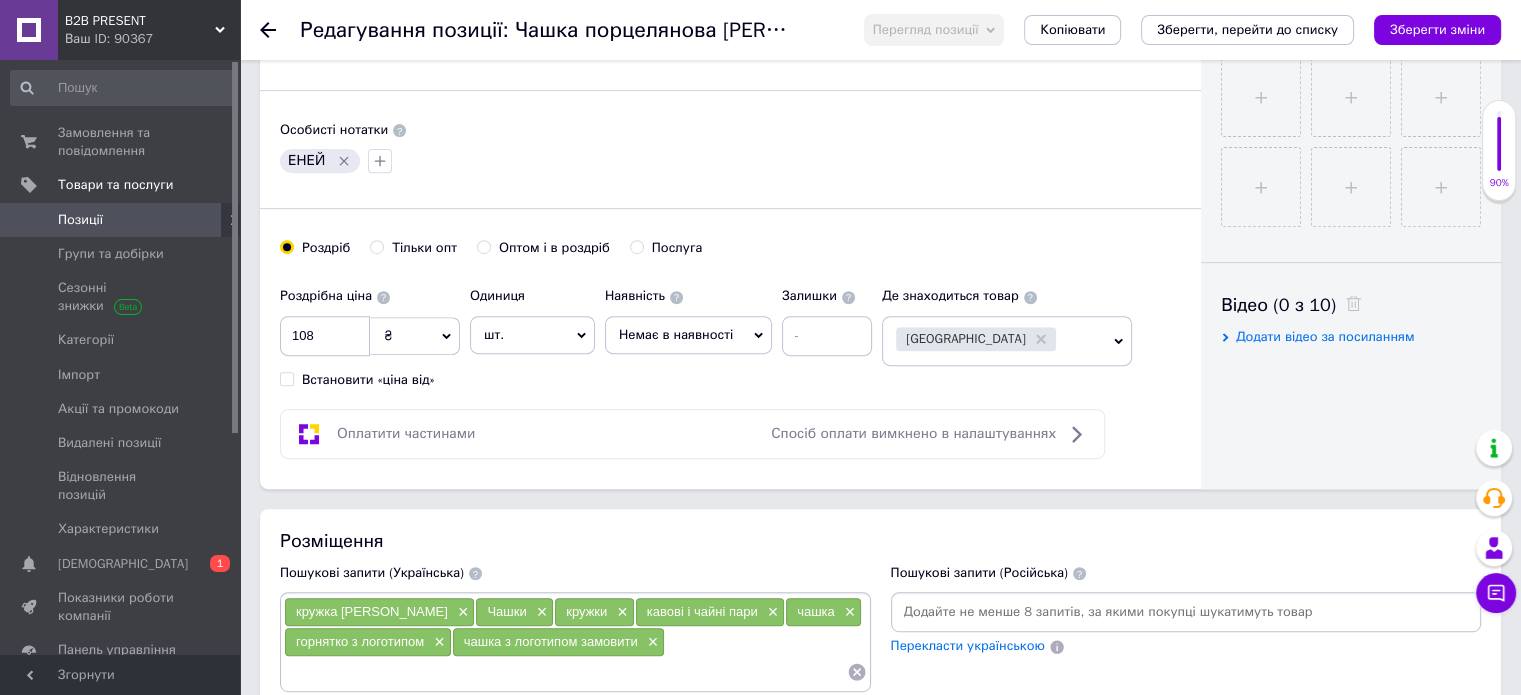 click on "Немає в наявності" at bounding box center (688, 335) 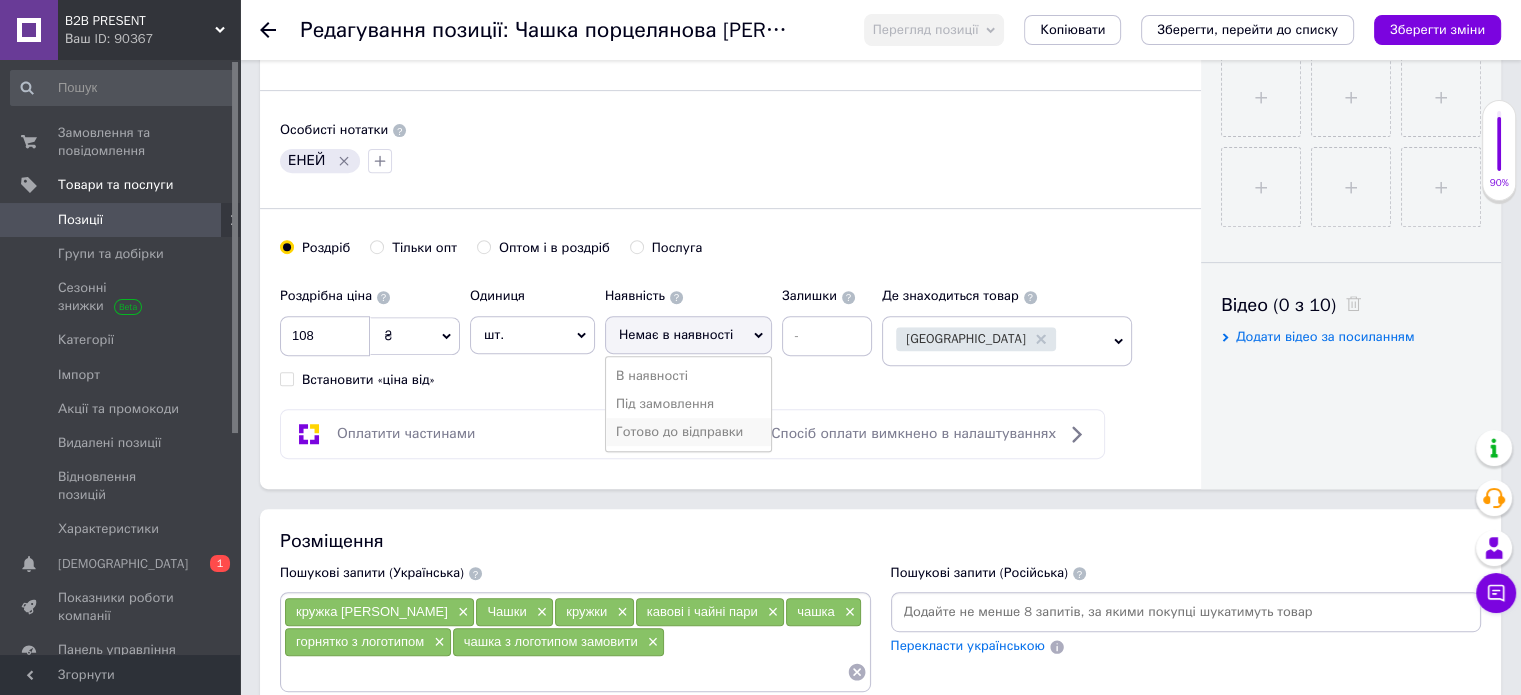 click on "Готово до відправки" at bounding box center (688, 432) 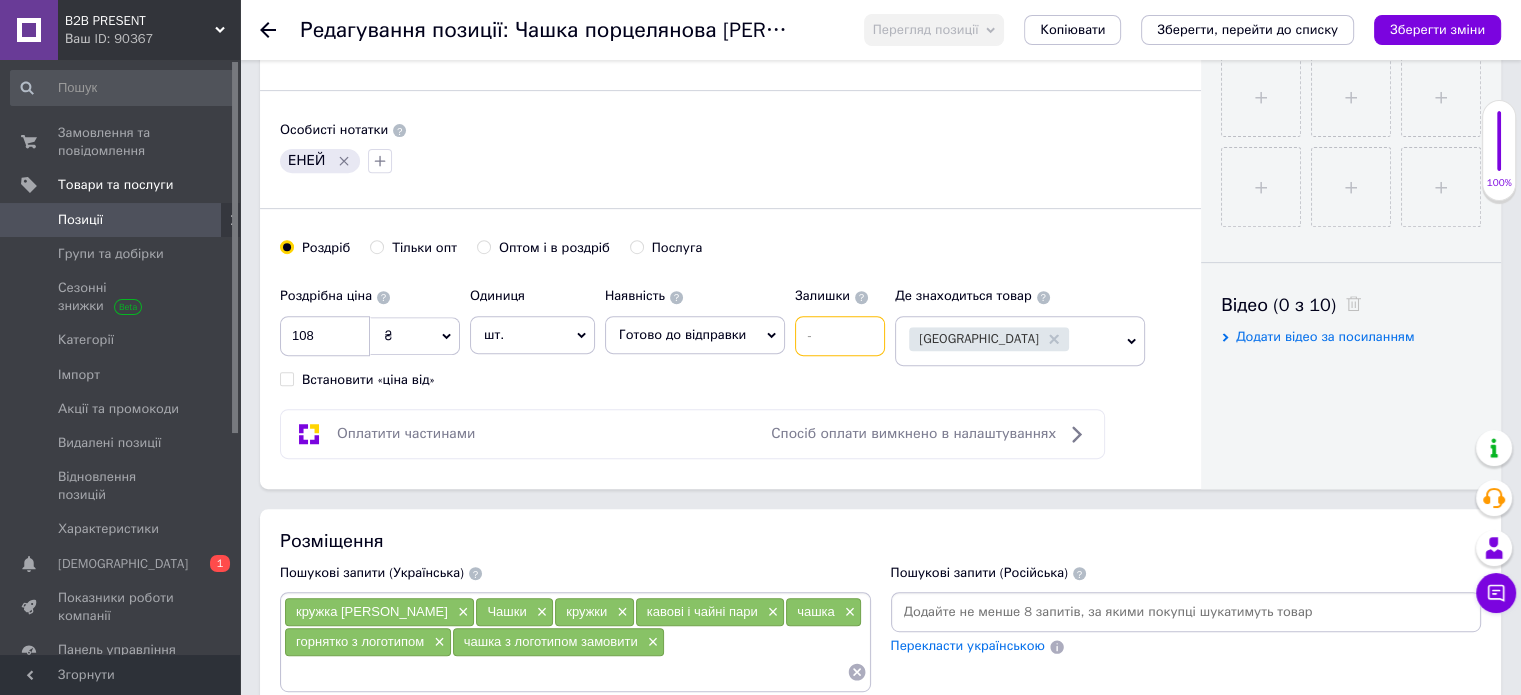 click at bounding box center [840, 336] 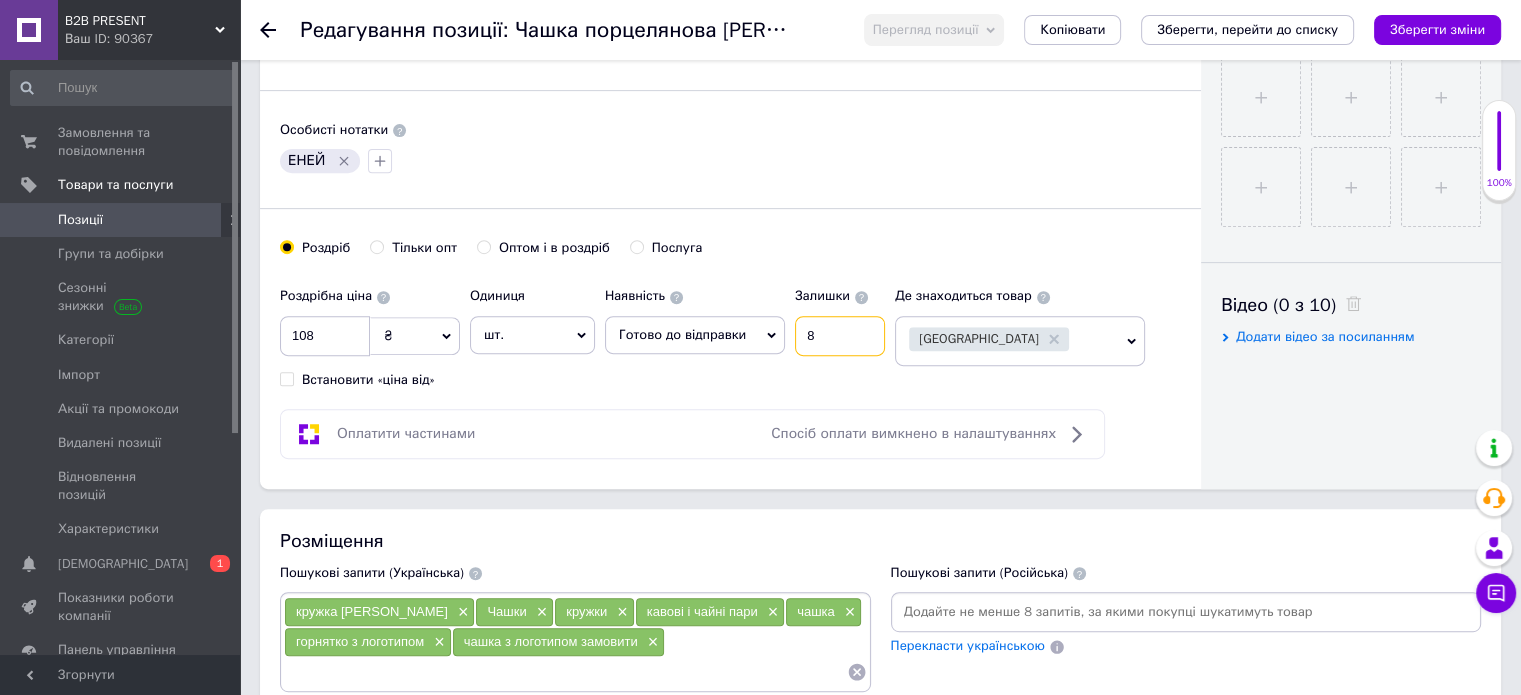 type on "8" 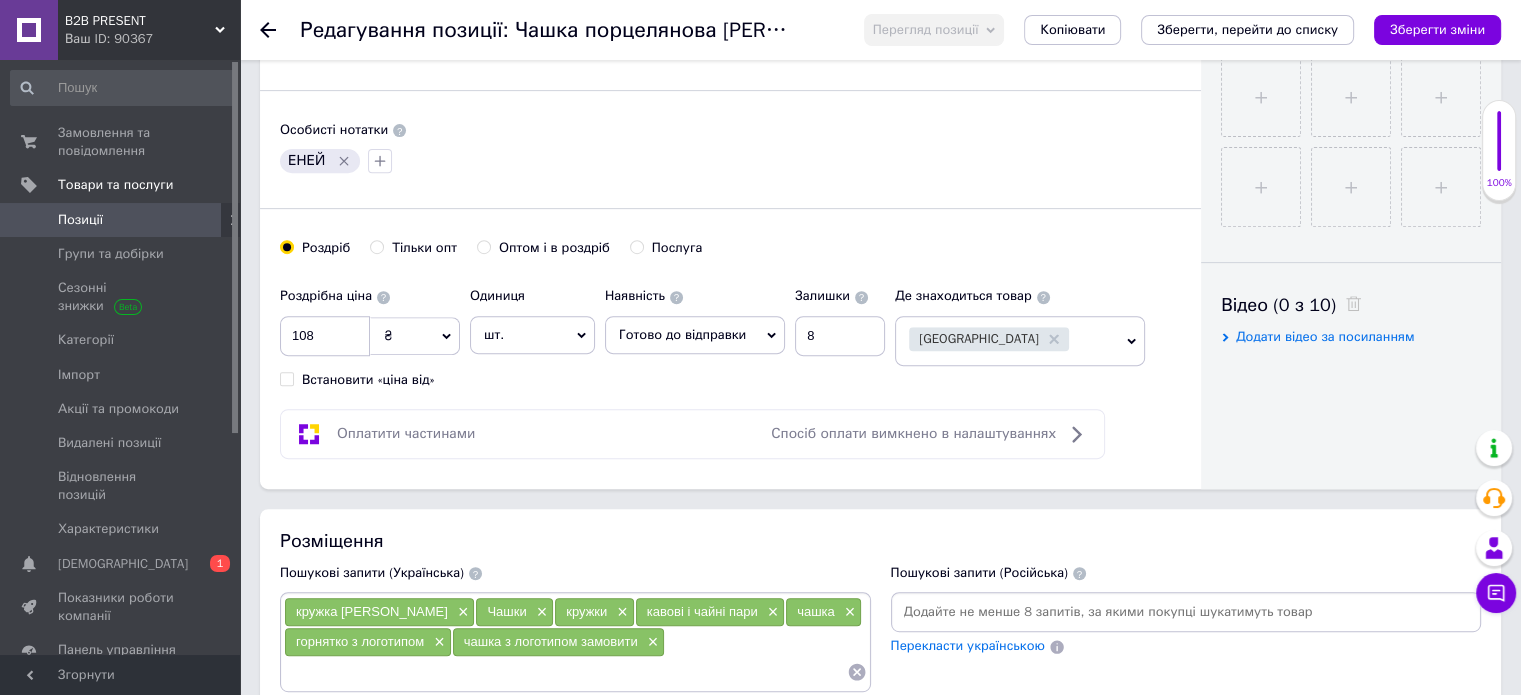 click on "Львів" at bounding box center [1007, 341] 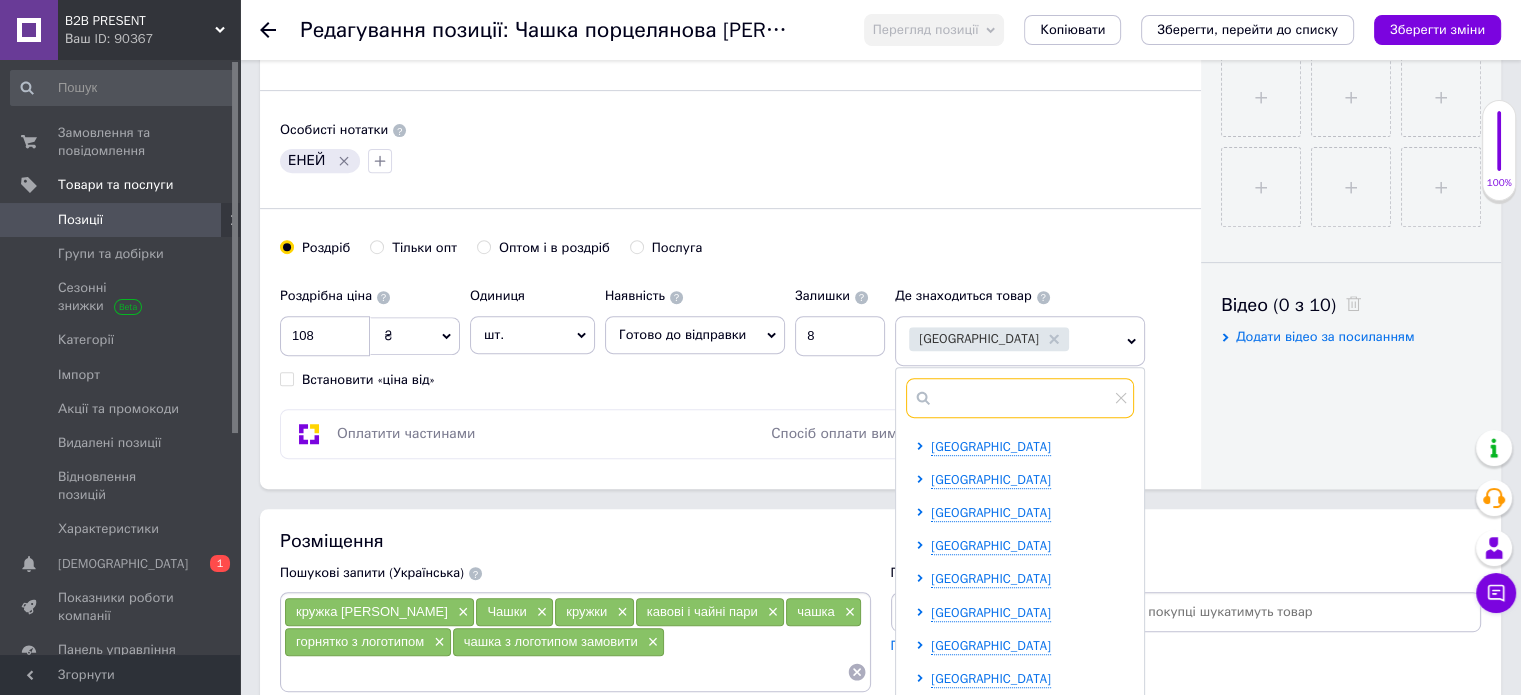 click at bounding box center (1020, 398) 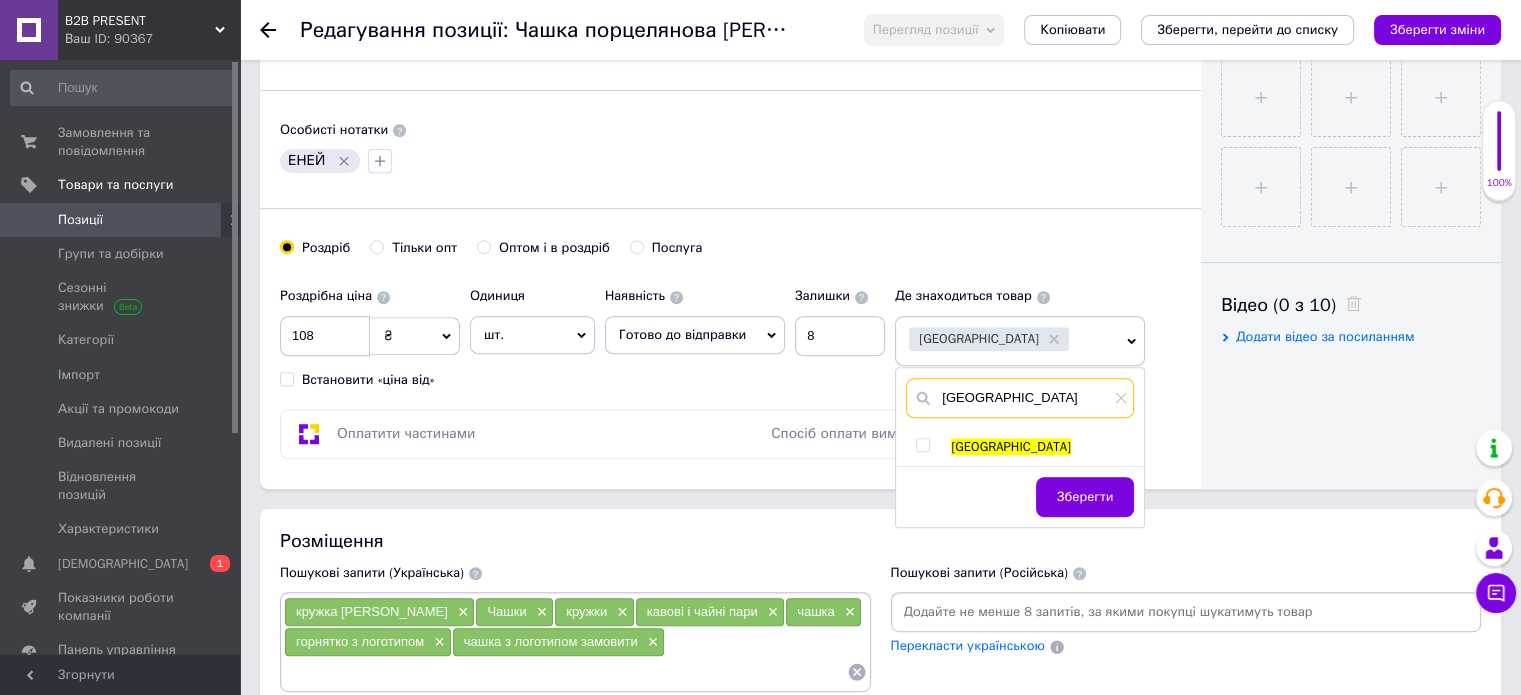 type on "Київ" 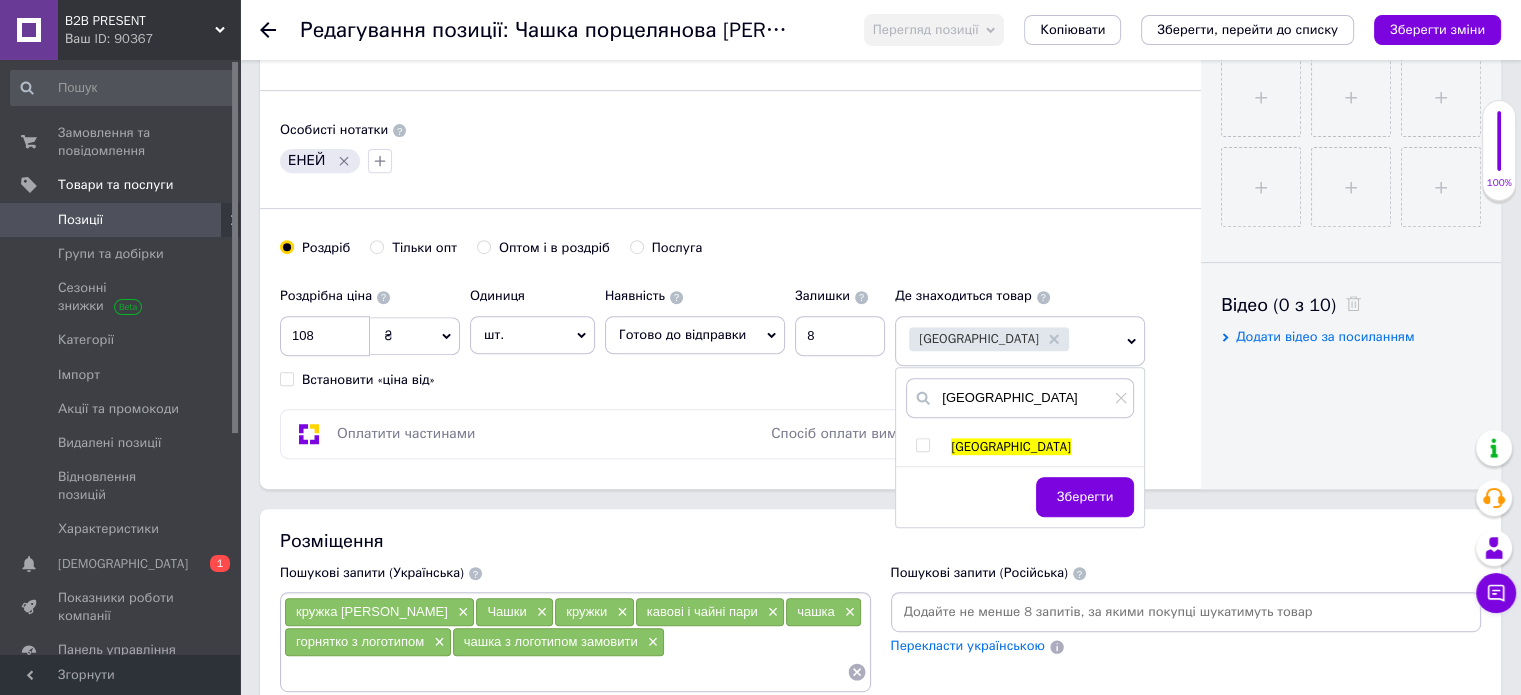 click at bounding box center (922, 445) 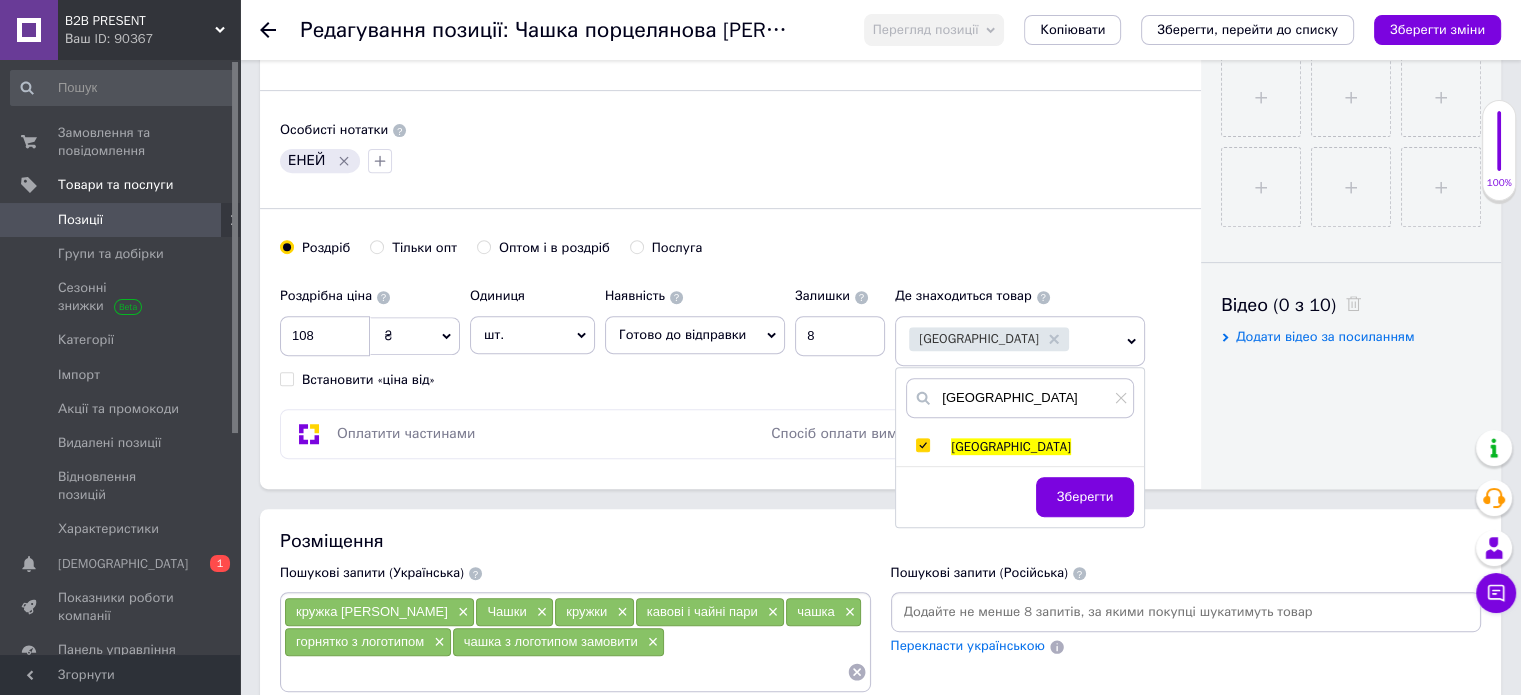 checkbox on "true" 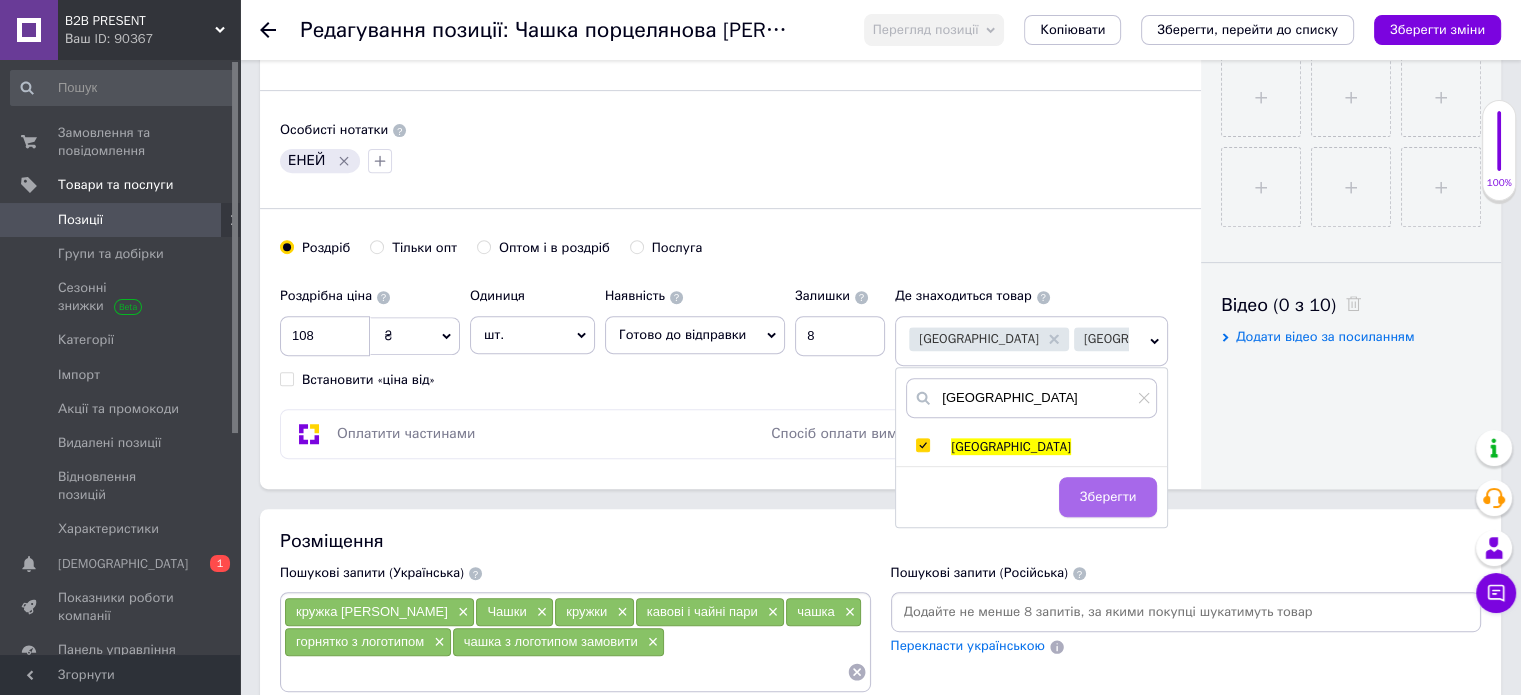 click on "Зберегти" at bounding box center (1108, 497) 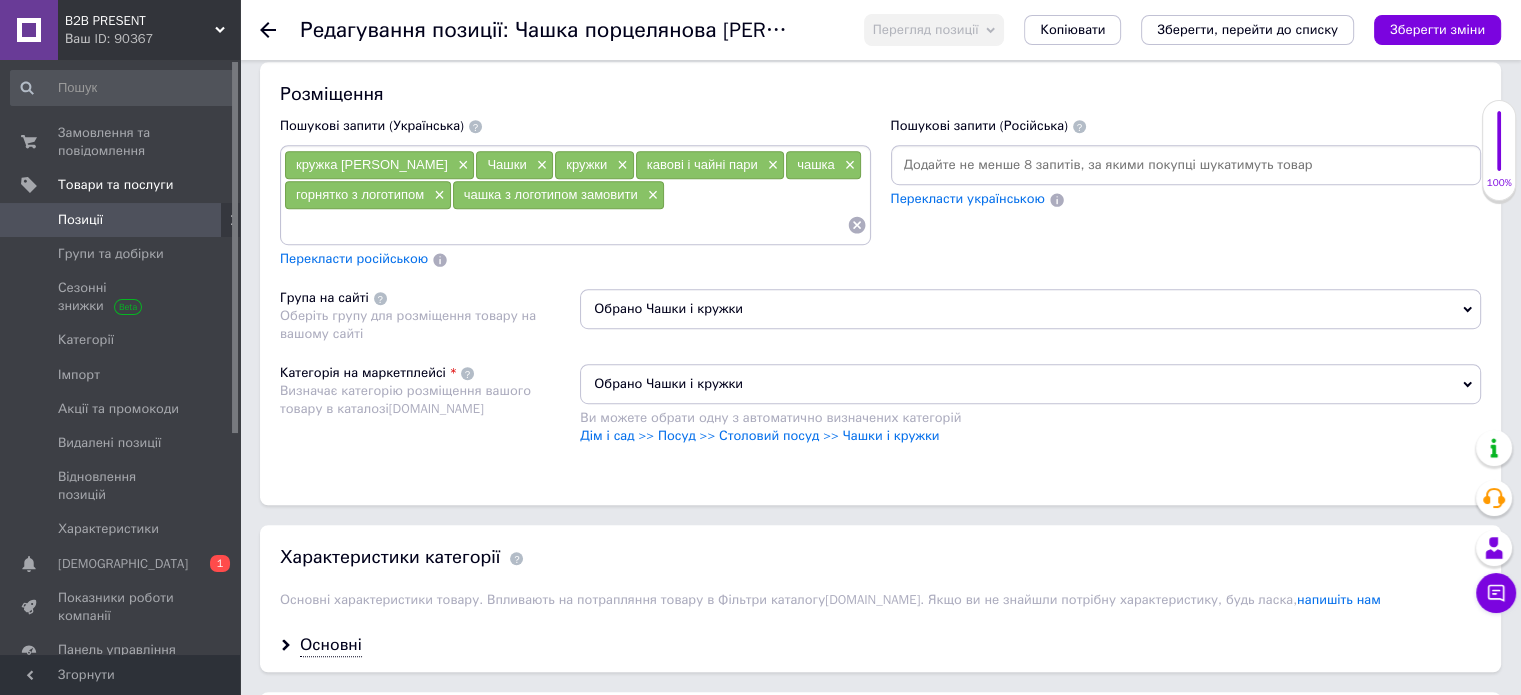 scroll, scrollTop: 1300, scrollLeft: 0, axis: vertical 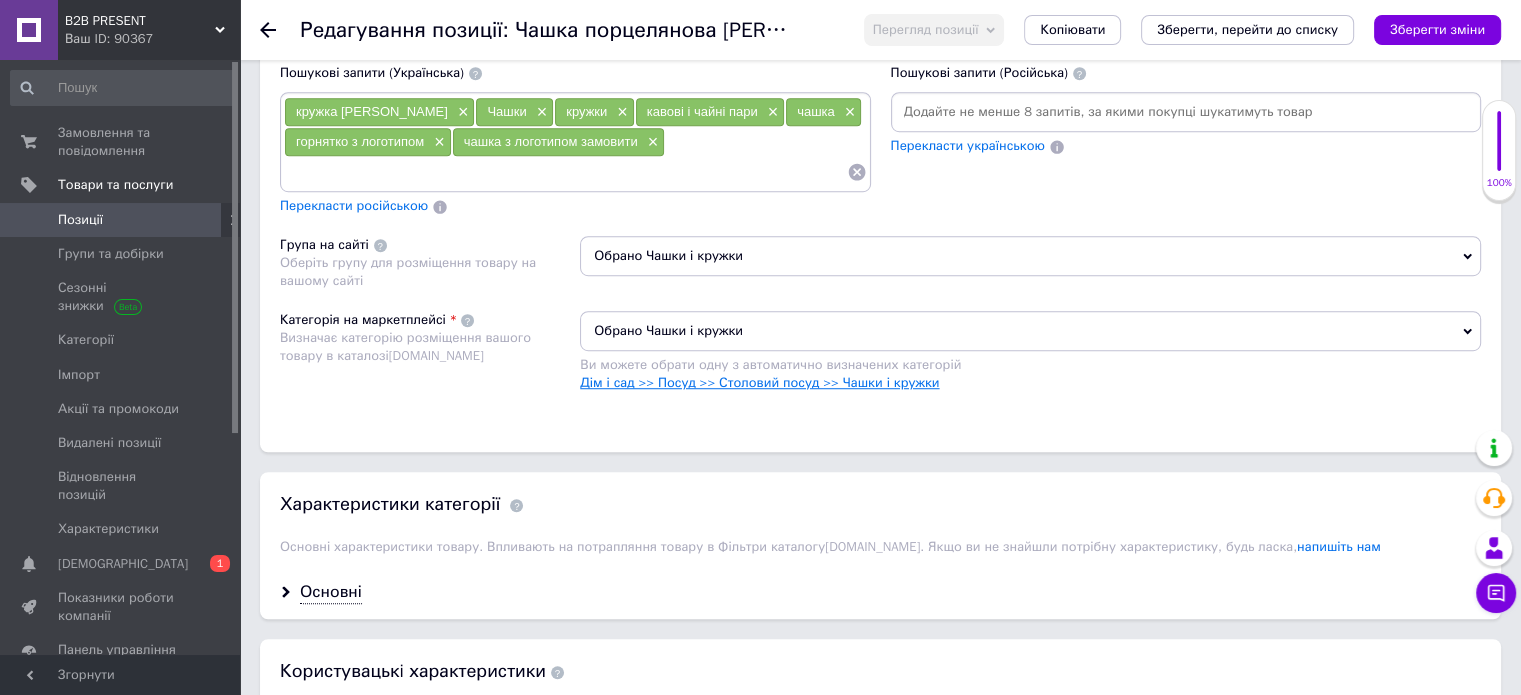click on "Дім і сад >> Посуд >> Столовий посуд >> Чашки і кружки" at bounding box center (759, 382) 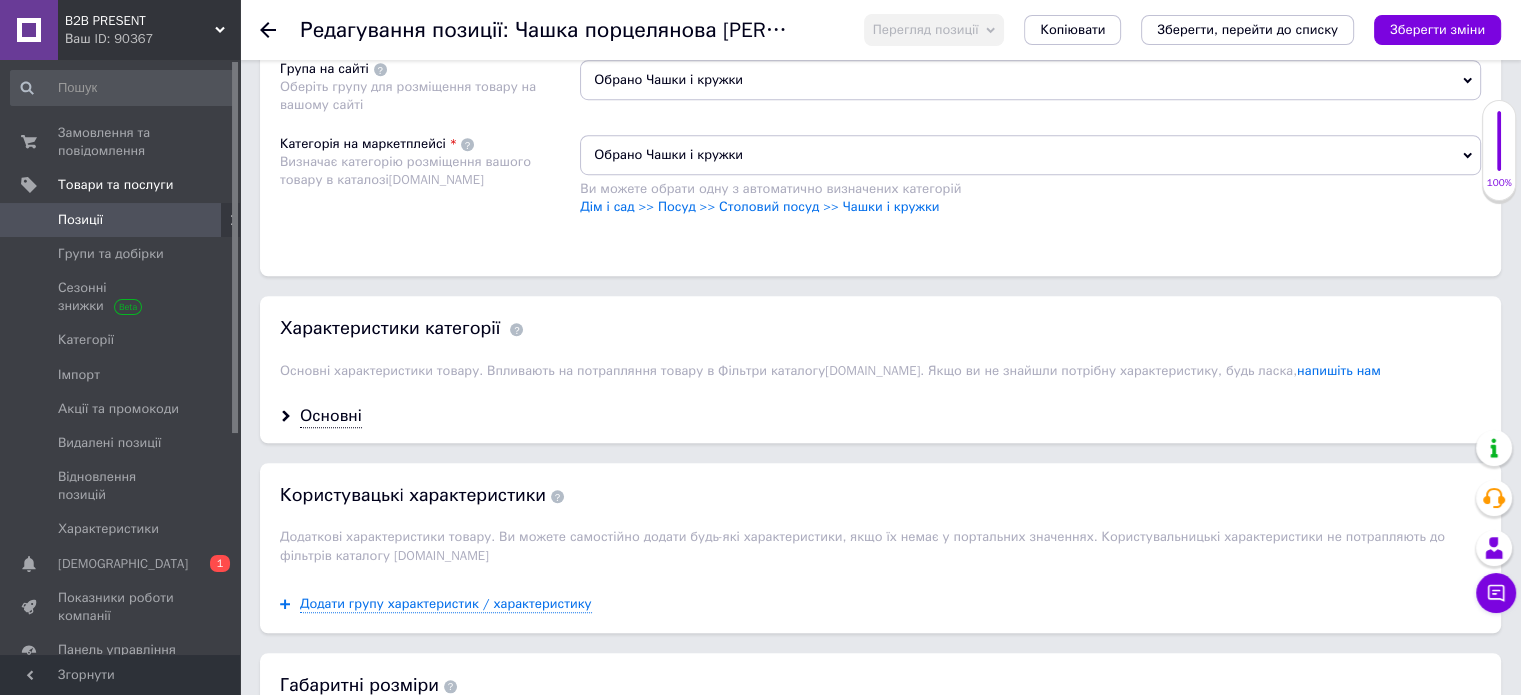 scroll, scrollTop: 1500, scrollLeft: 0, axis: vertical 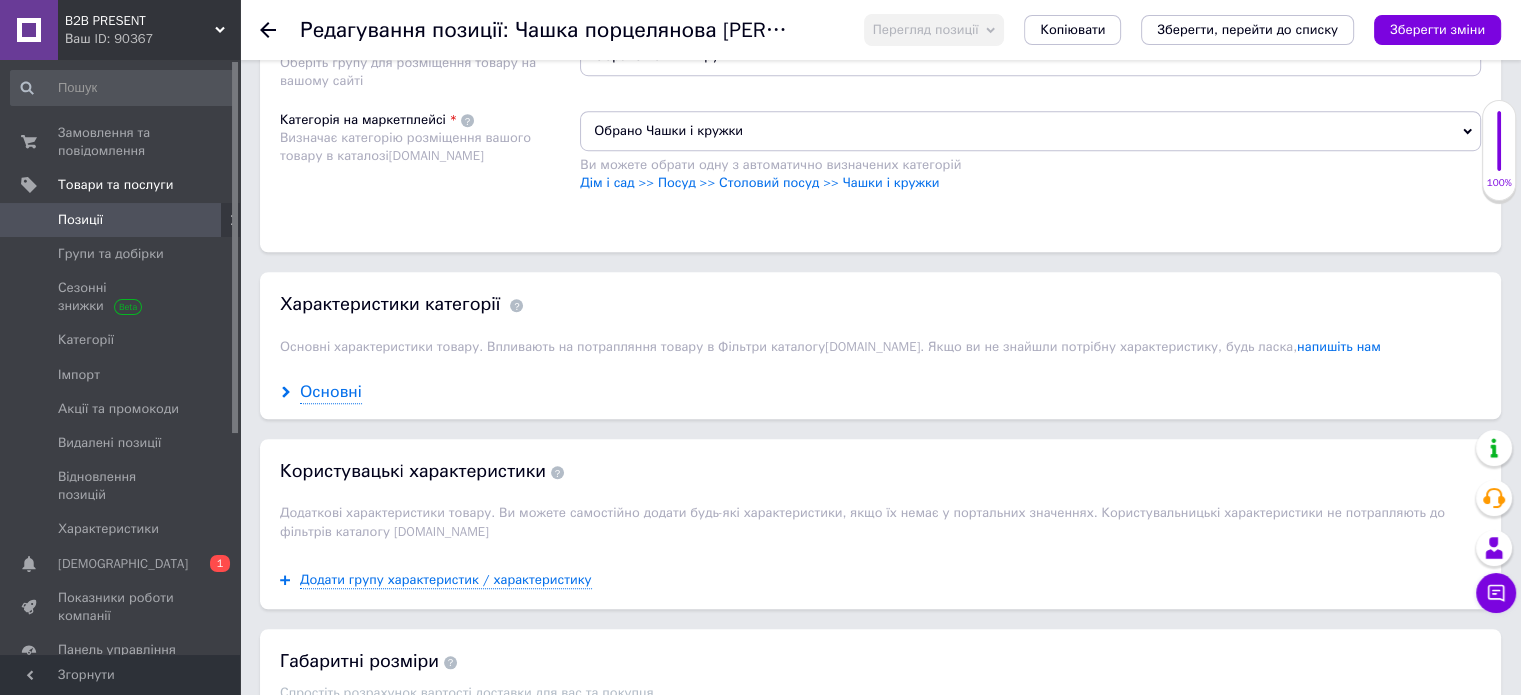 click on "Основні" at bounding box center (331, 392) 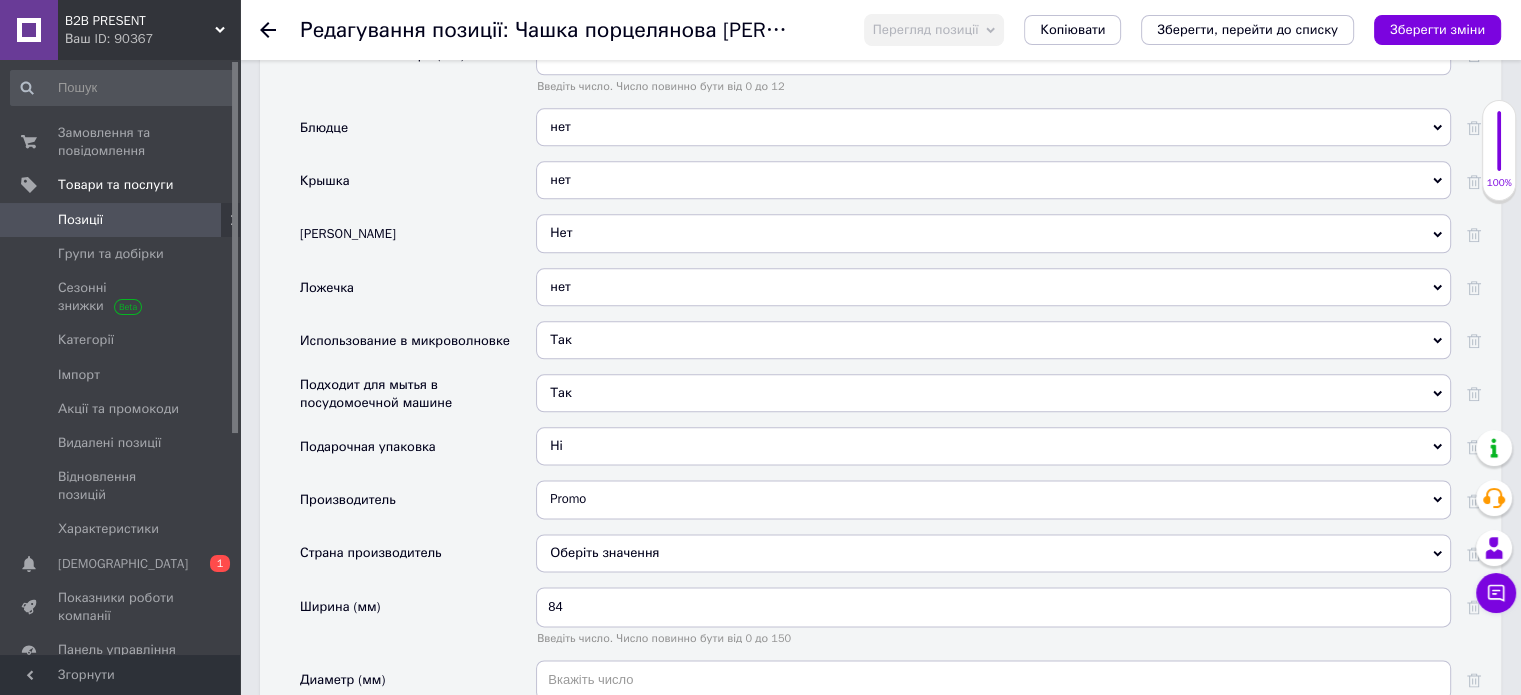 scroll, scrollTop: 2500, scrollLeft: 0, axis: vertical 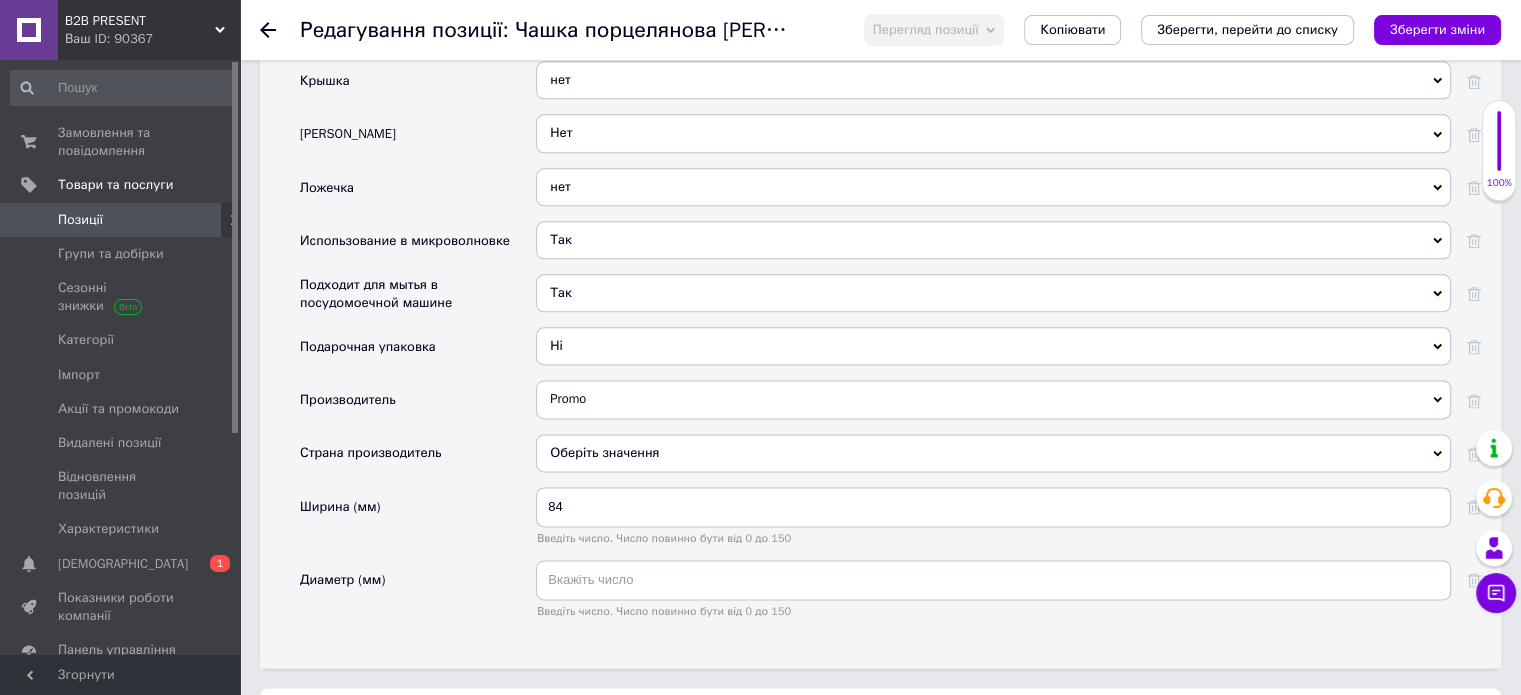 click on "Оберіть значення" at bounding box center (993, 453) 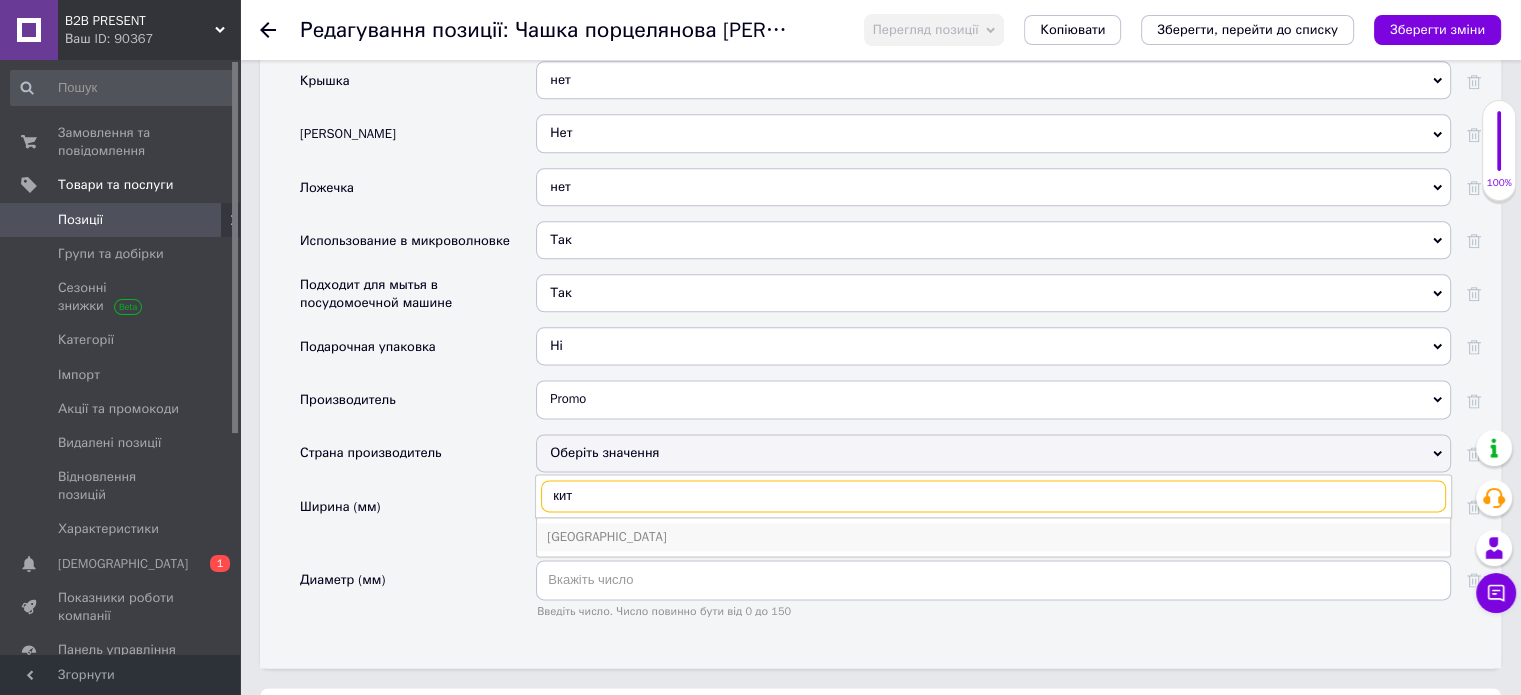 type on "кит" 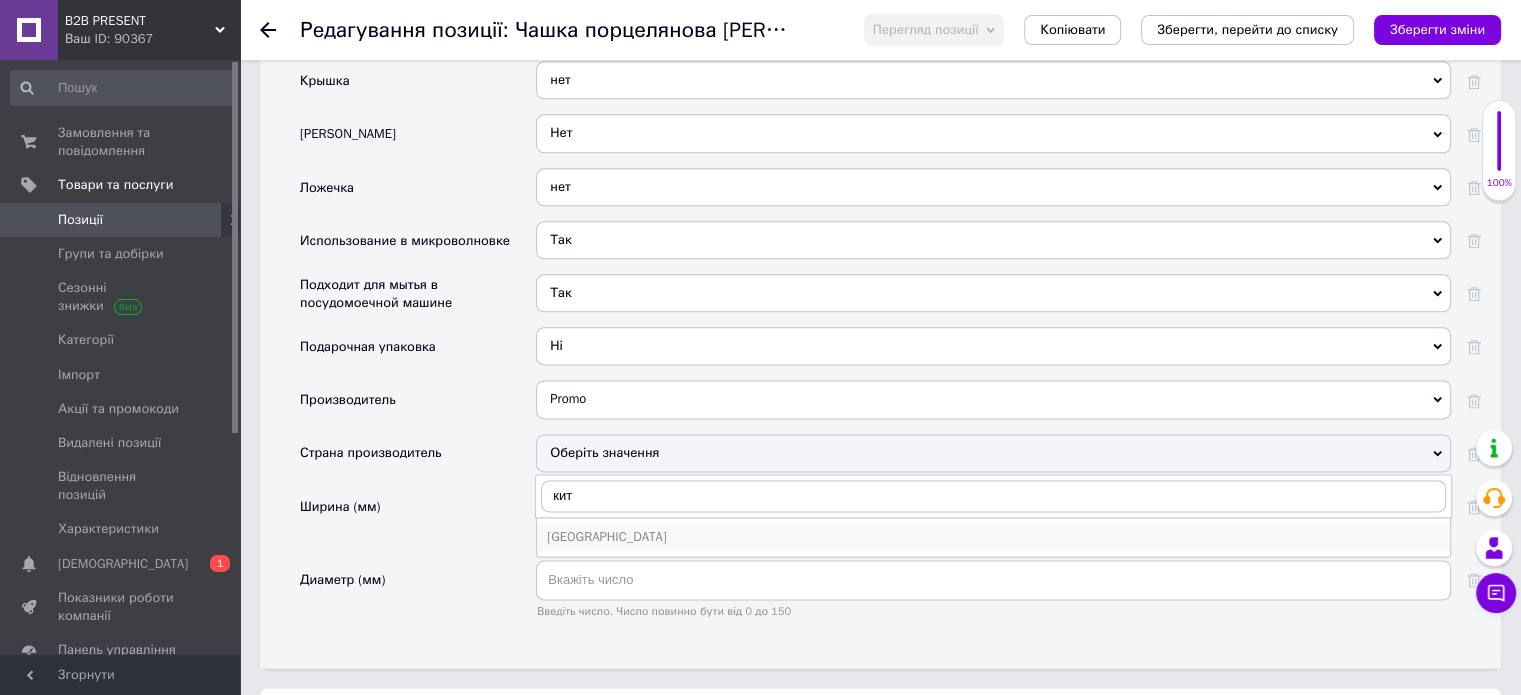 click on "Китай" at bounding box center (993, 537) 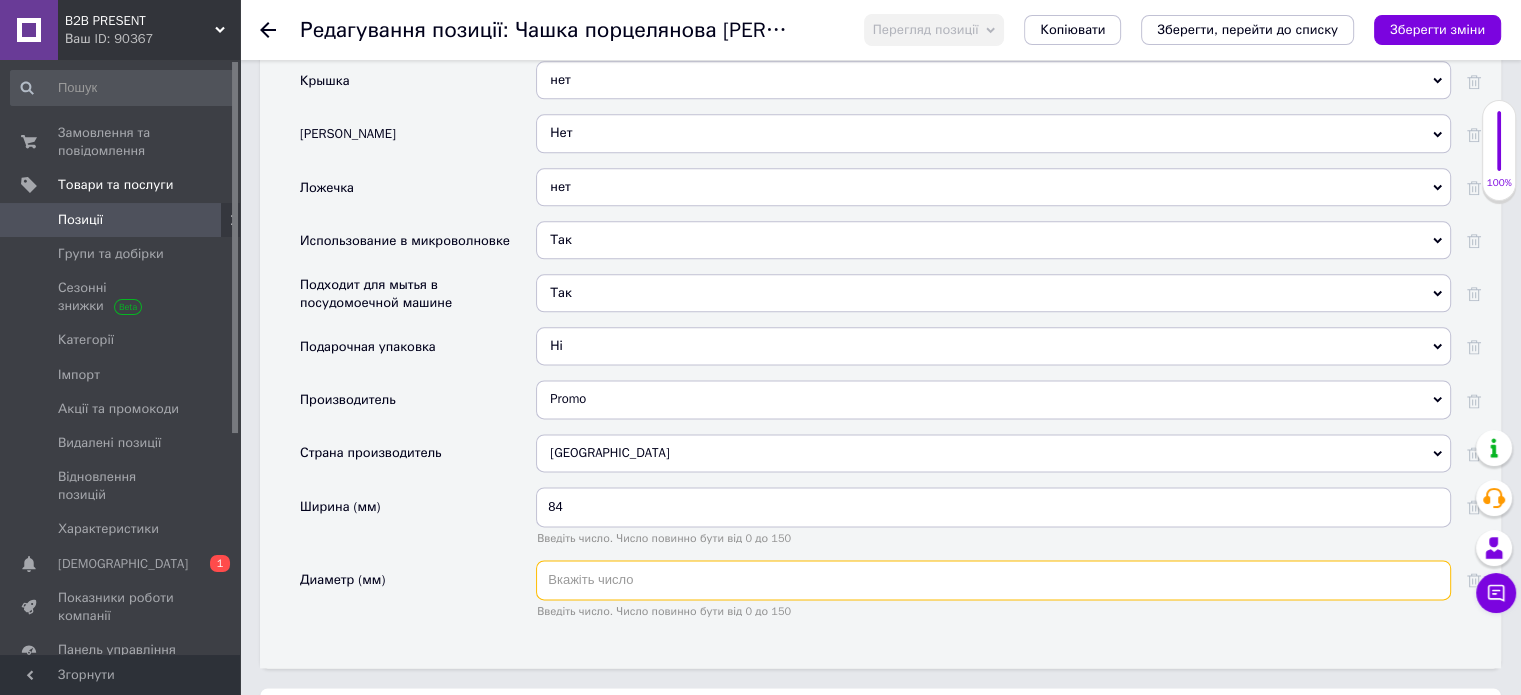 click at bounding box center (993, 580) 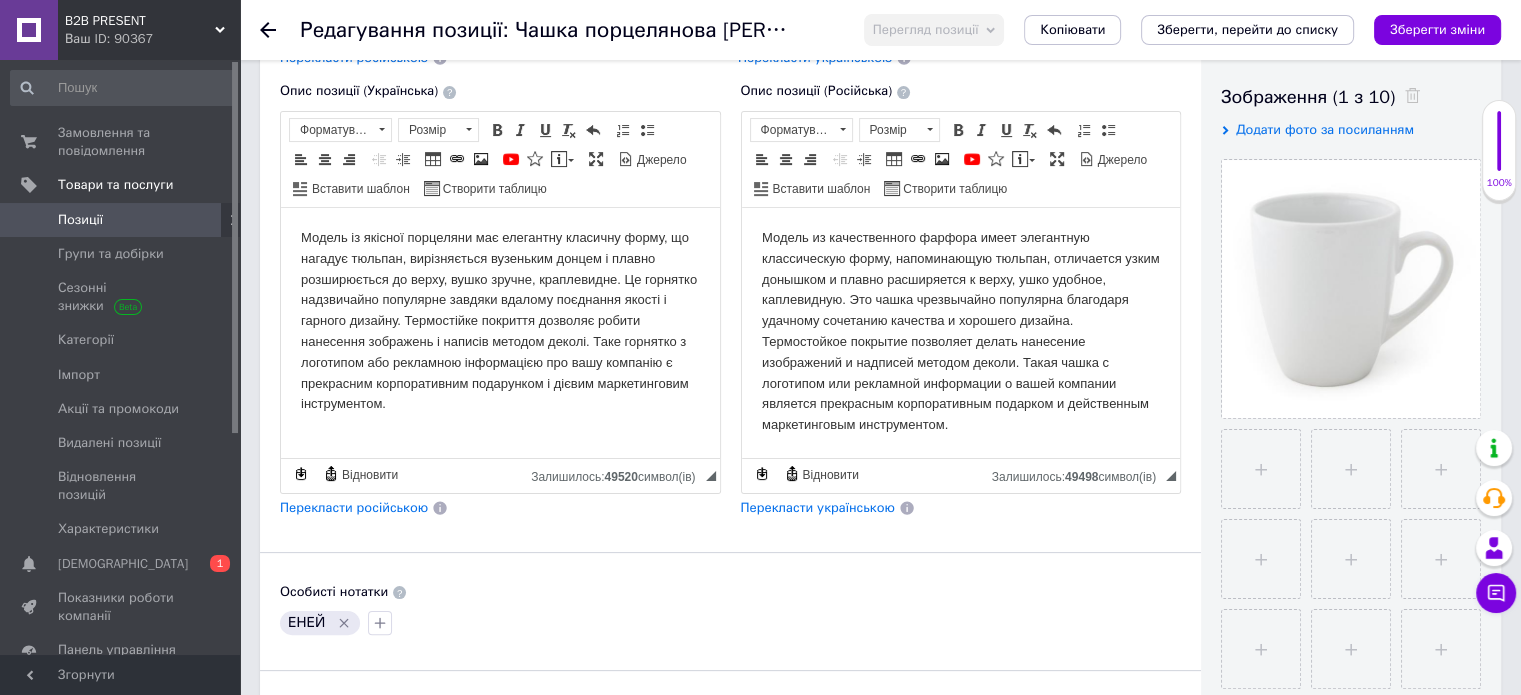 scroll, scrollTop: 0, scrollLeft: 0, axis: both 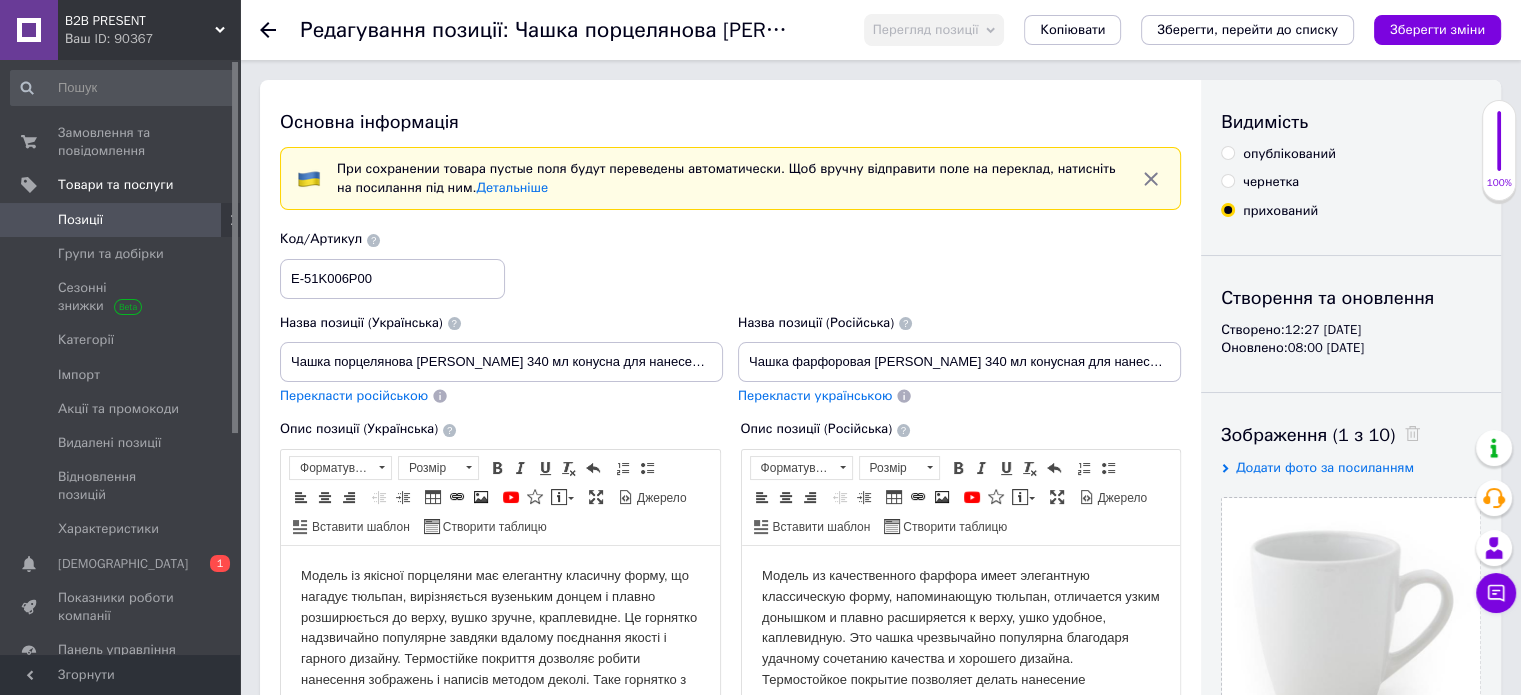 type on "84" 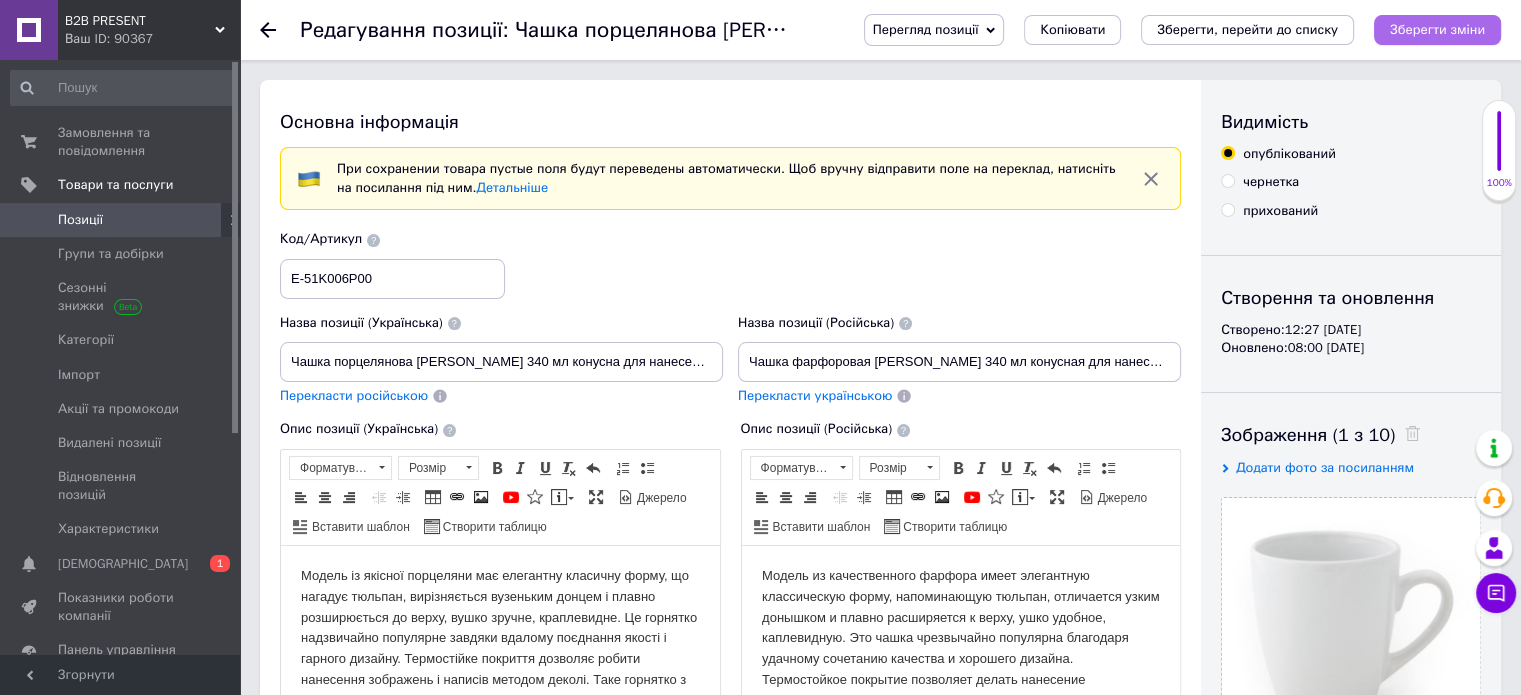 click on "Зберегти зміни" at bounding box center [1437, 29] 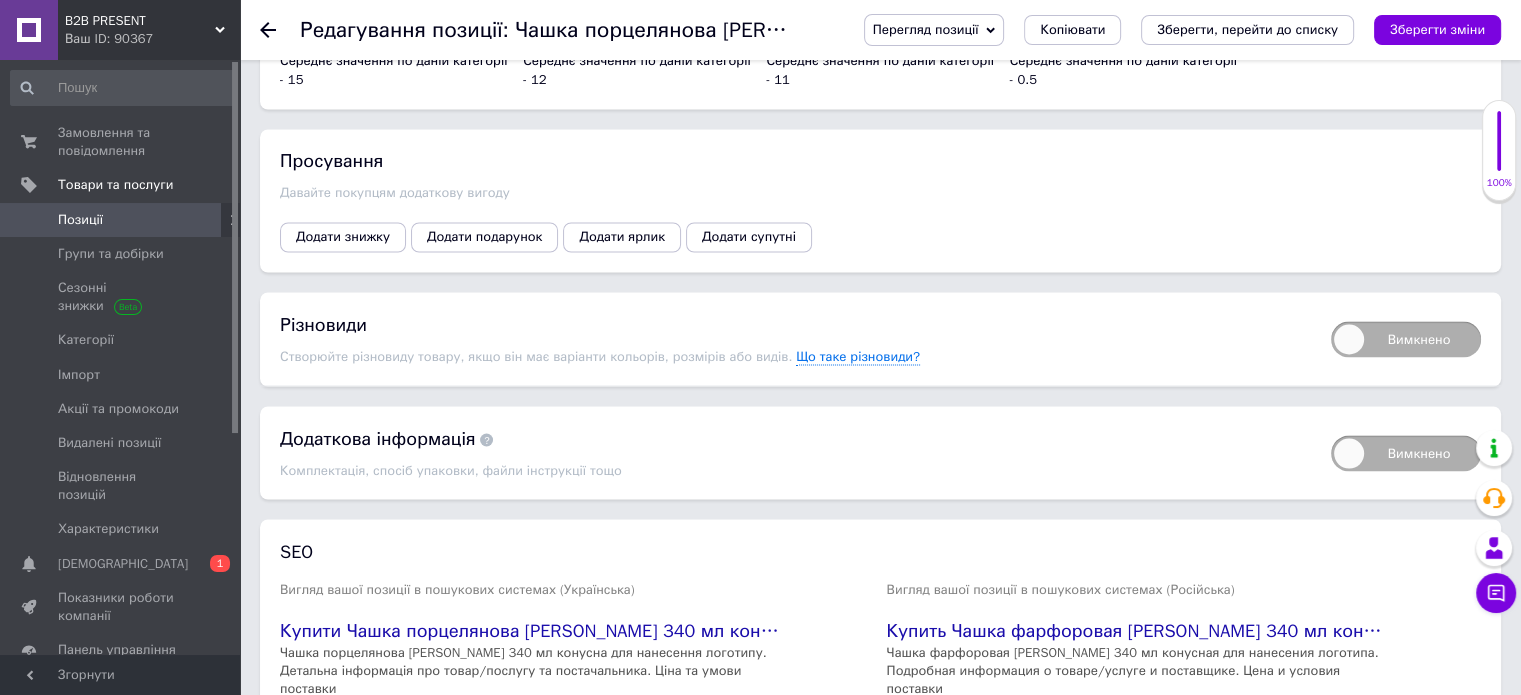 scroll, scrollTop: 3500, scrollLeft: 0, axis: vertical 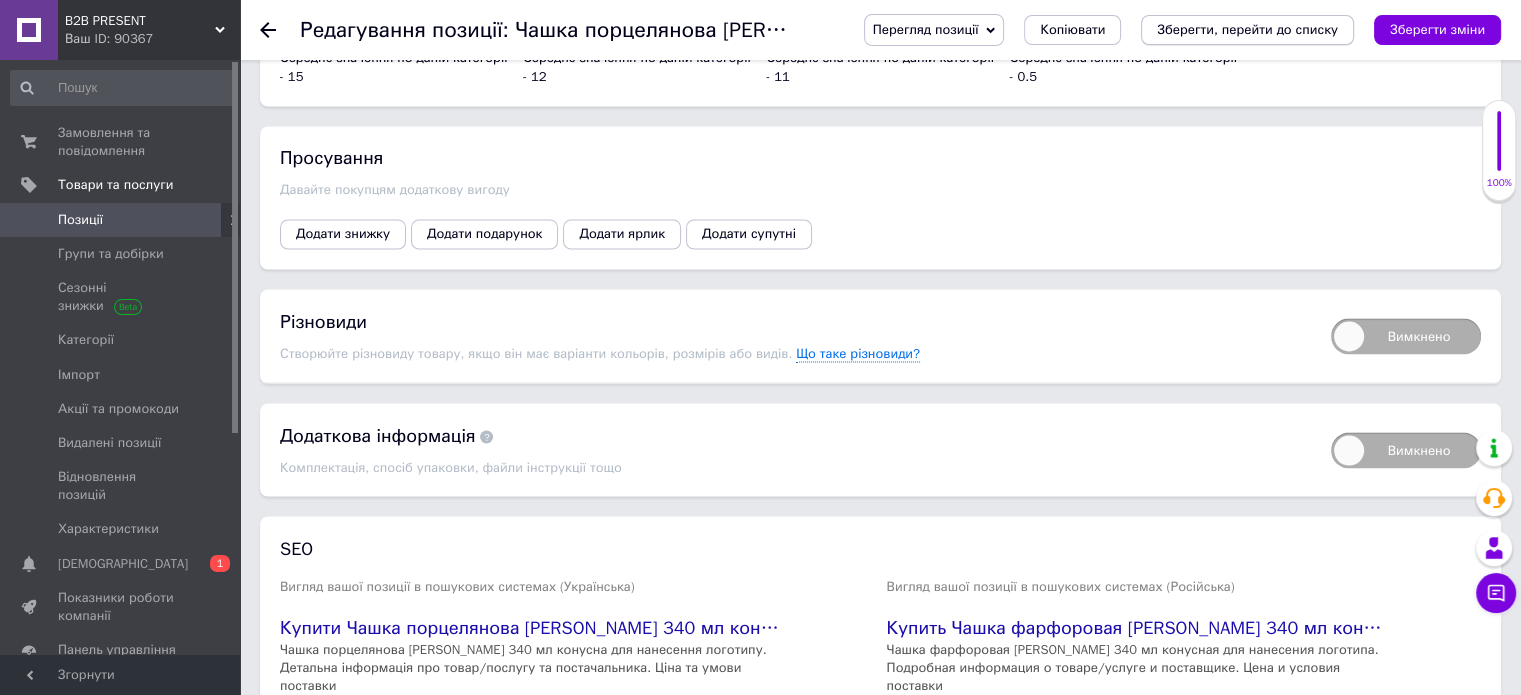 click on "Зберегти, перейти до списку" at bounding box center (1247, 30) 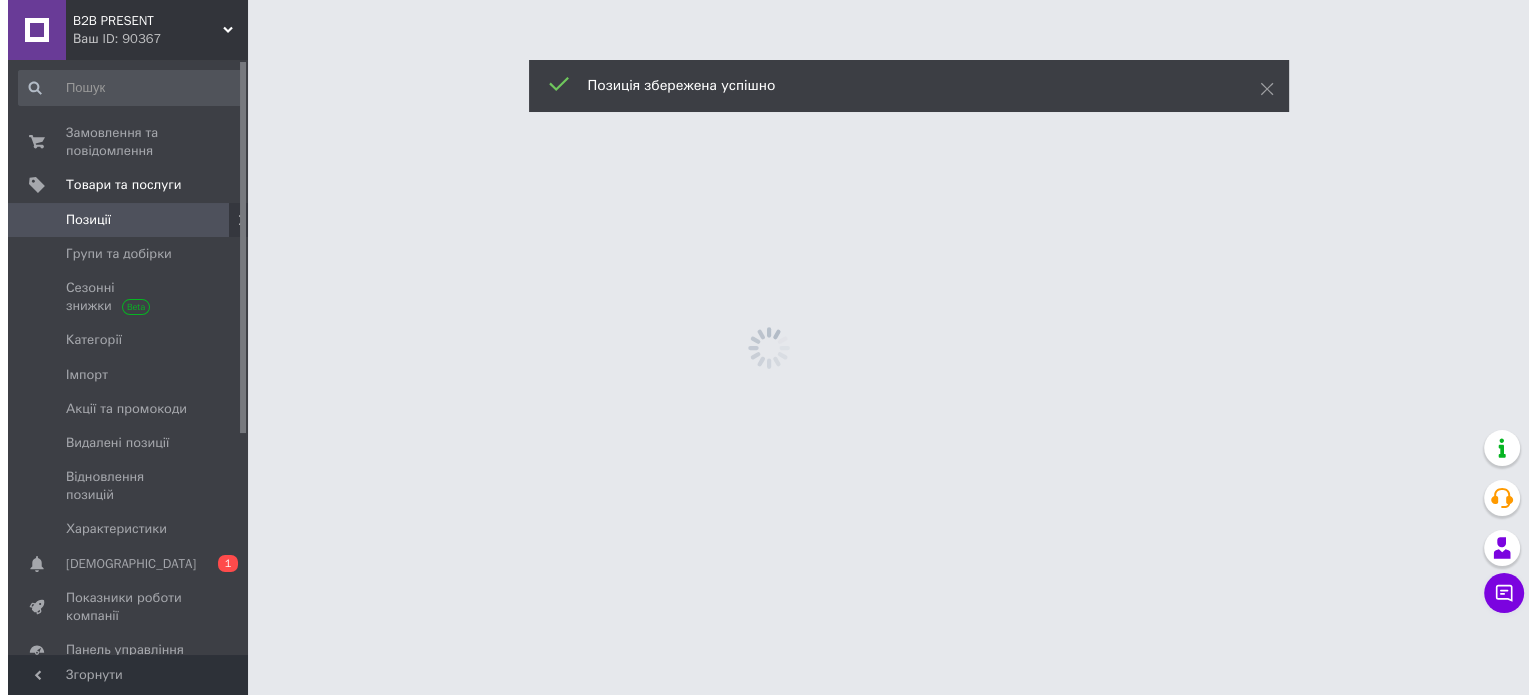 scroll, scrollTop: 0, scrollLeft: 0, axis: both 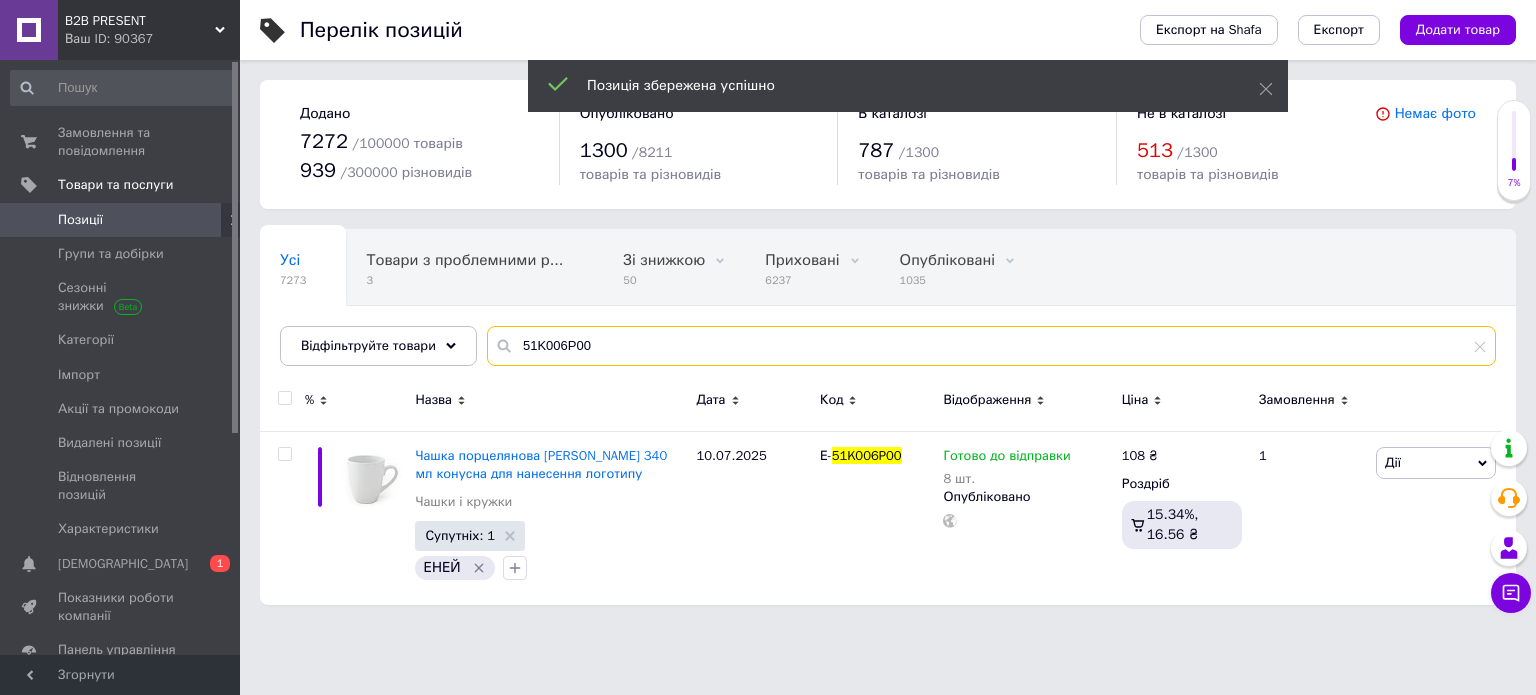 click on "51K006P00" at bounding box center [991, 346] 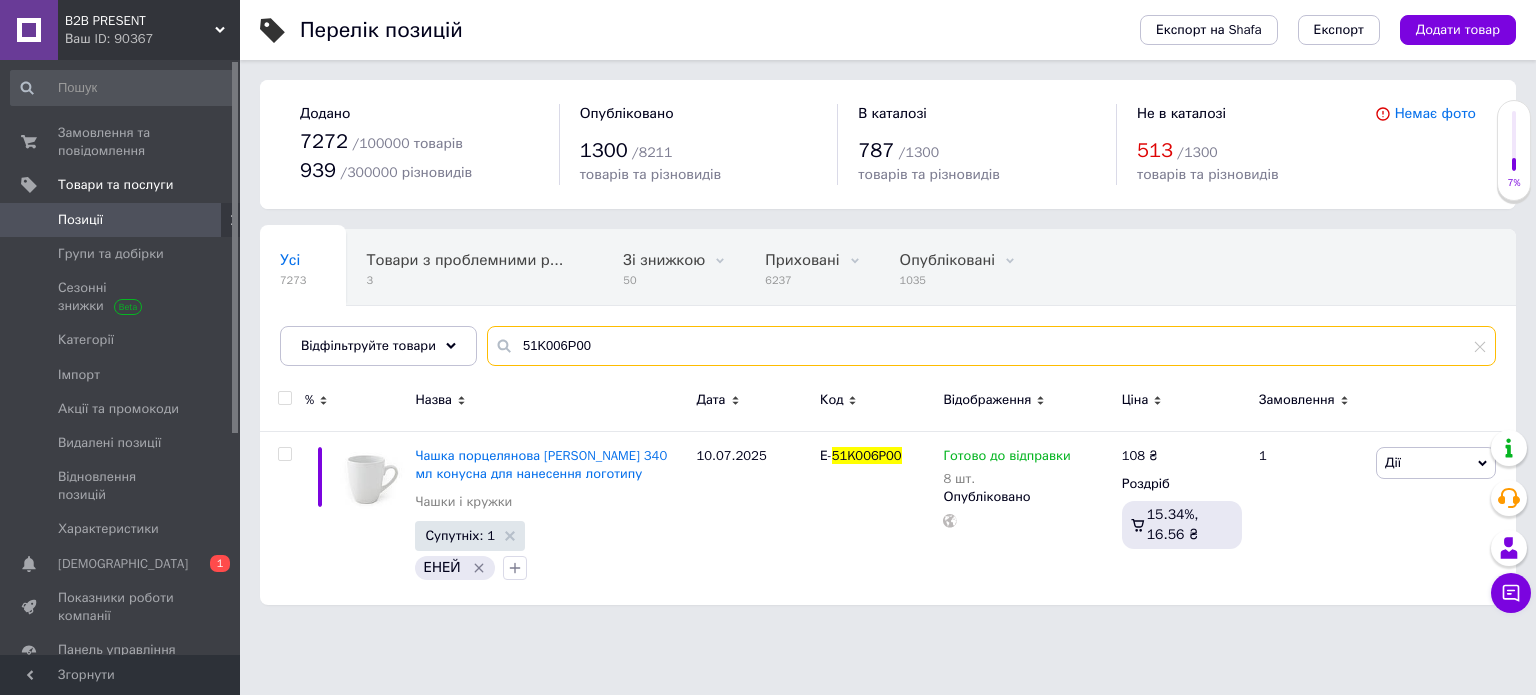 click on "51K006P00" at bounding box center (991, 346) 